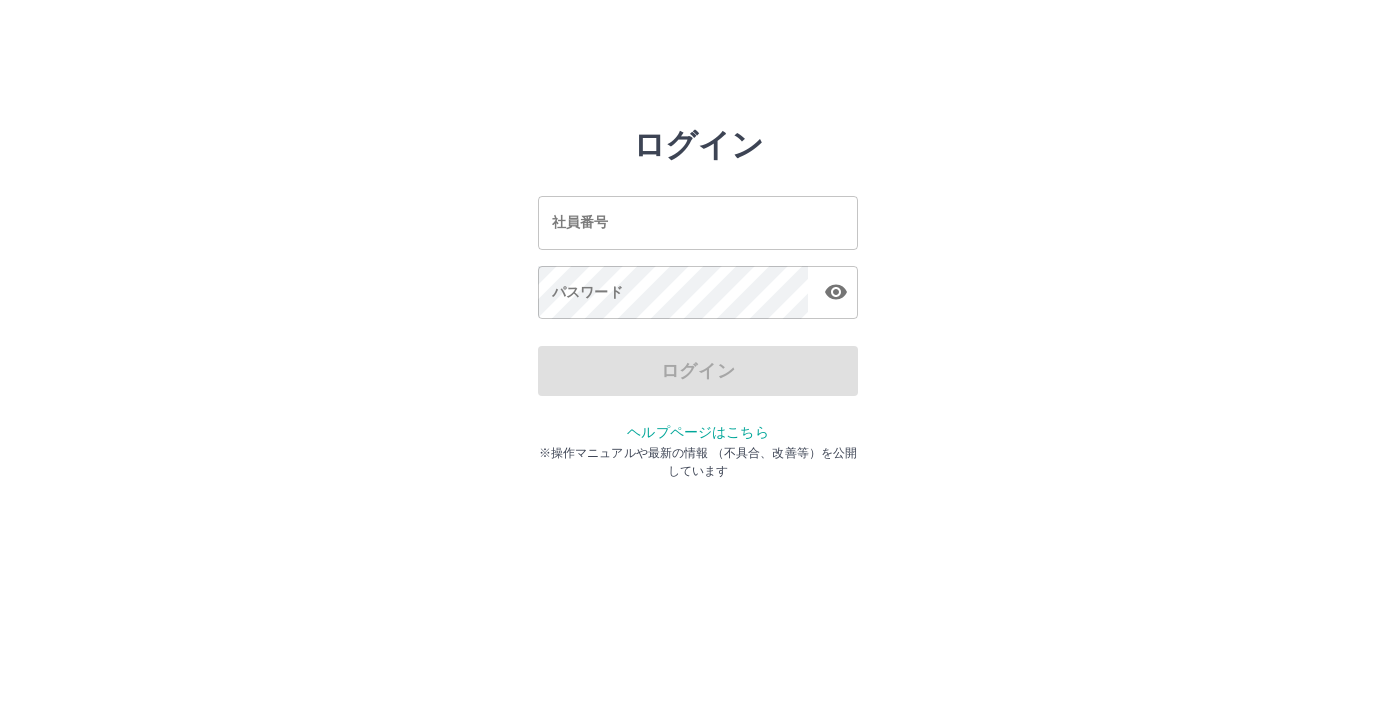 scroll, scrollTop: 0, scrollLeft: 0, axis: both 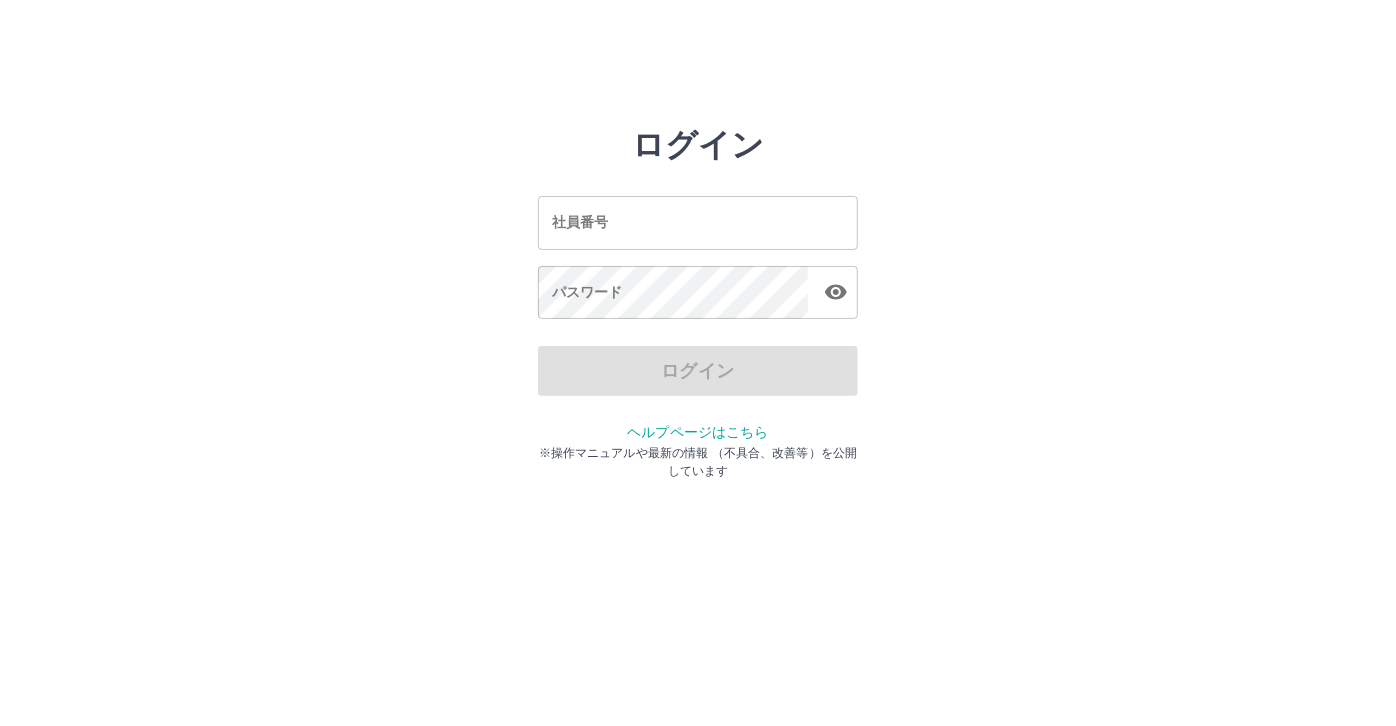 drag, startPoint x: 0, startPoint y: 0, endPoint x: 669, endPoint y: 239, distance: 710.4097 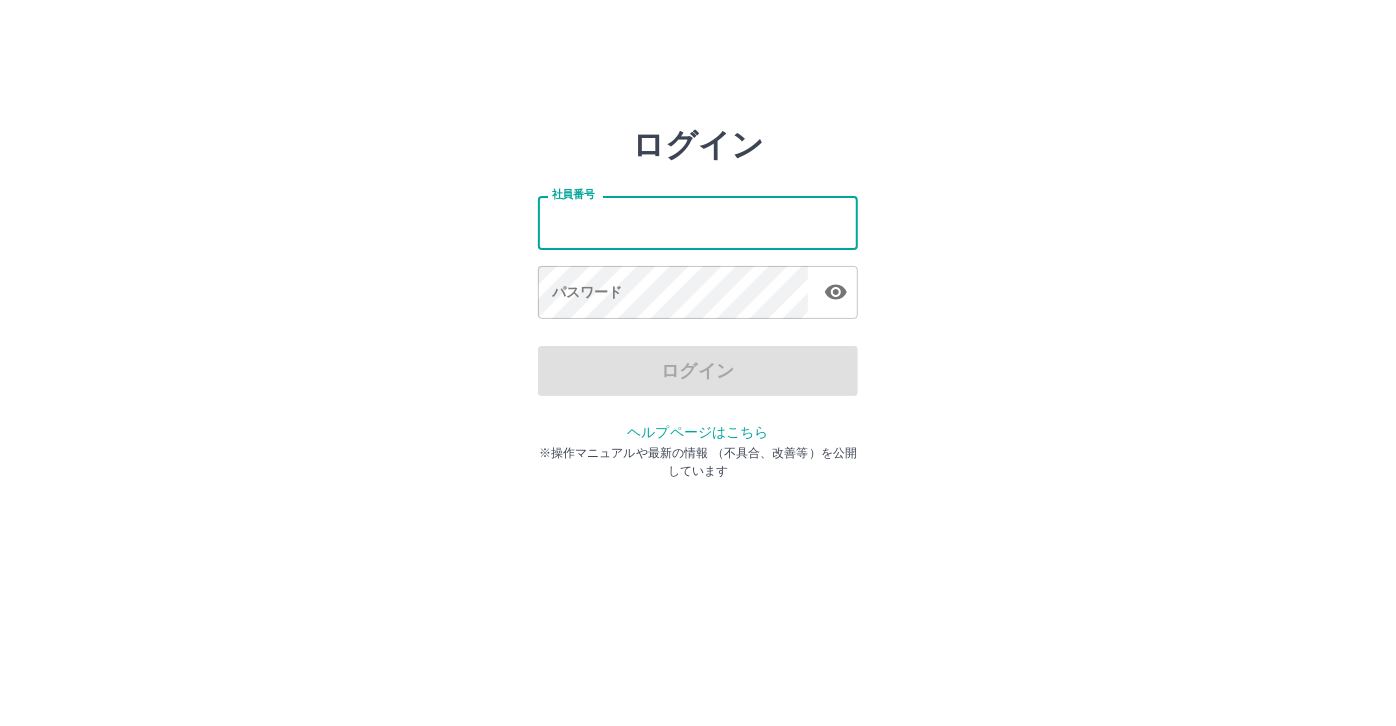 type on "*******" 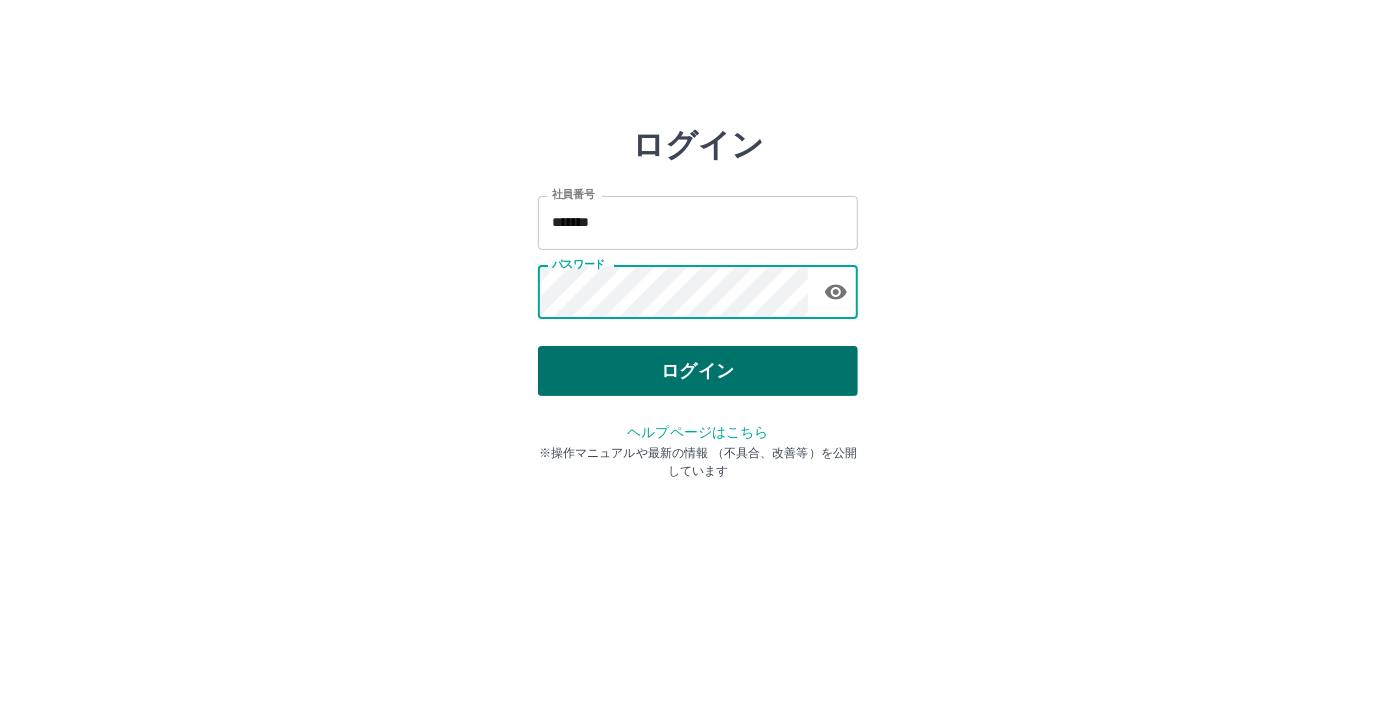 click on "ログイン" at bounding box center (698, 371) 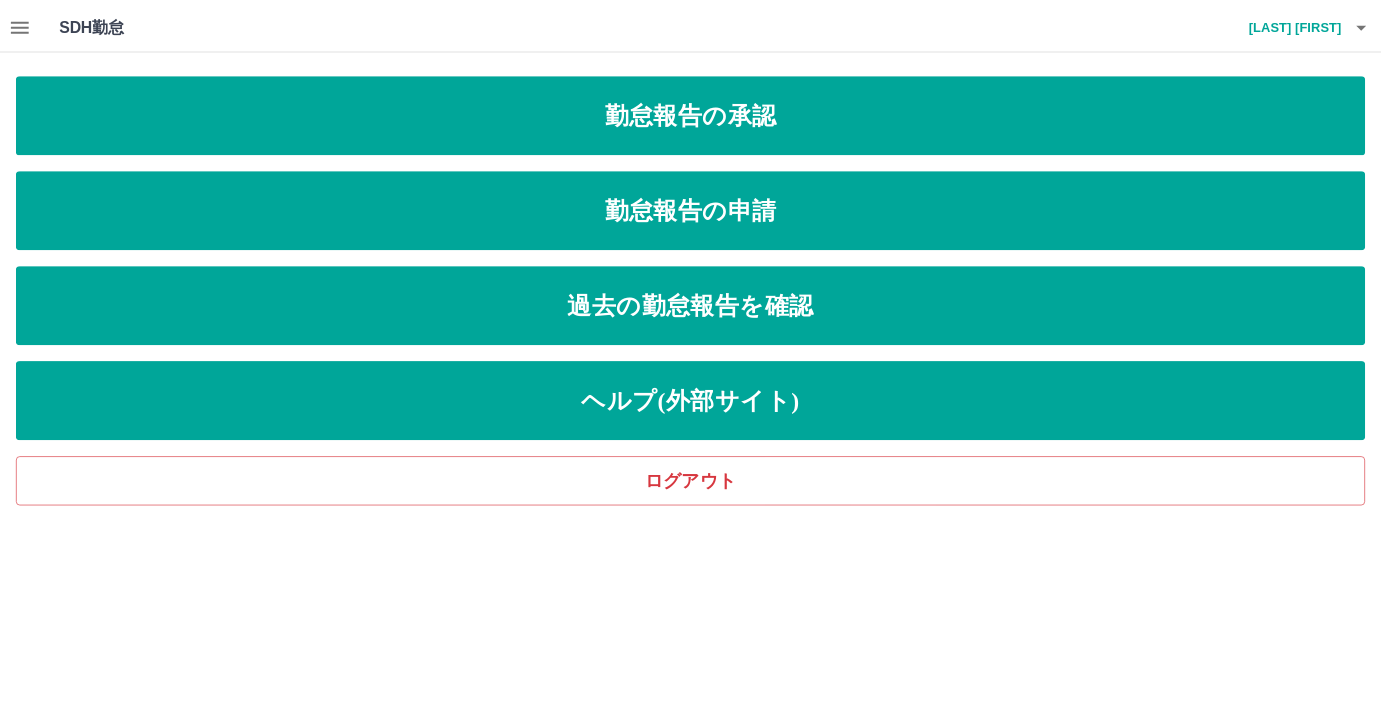 scroll, scrollTop: 0, scrollLeft: 0, axis: both 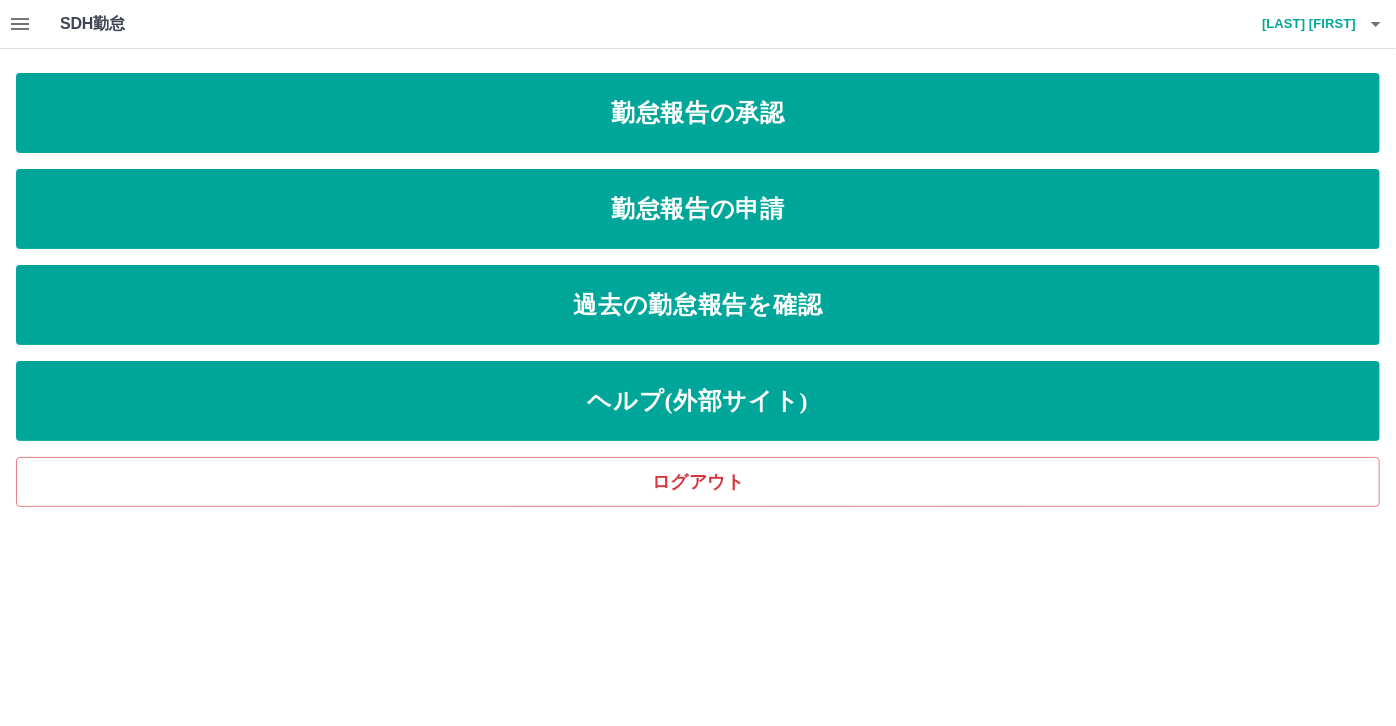 click 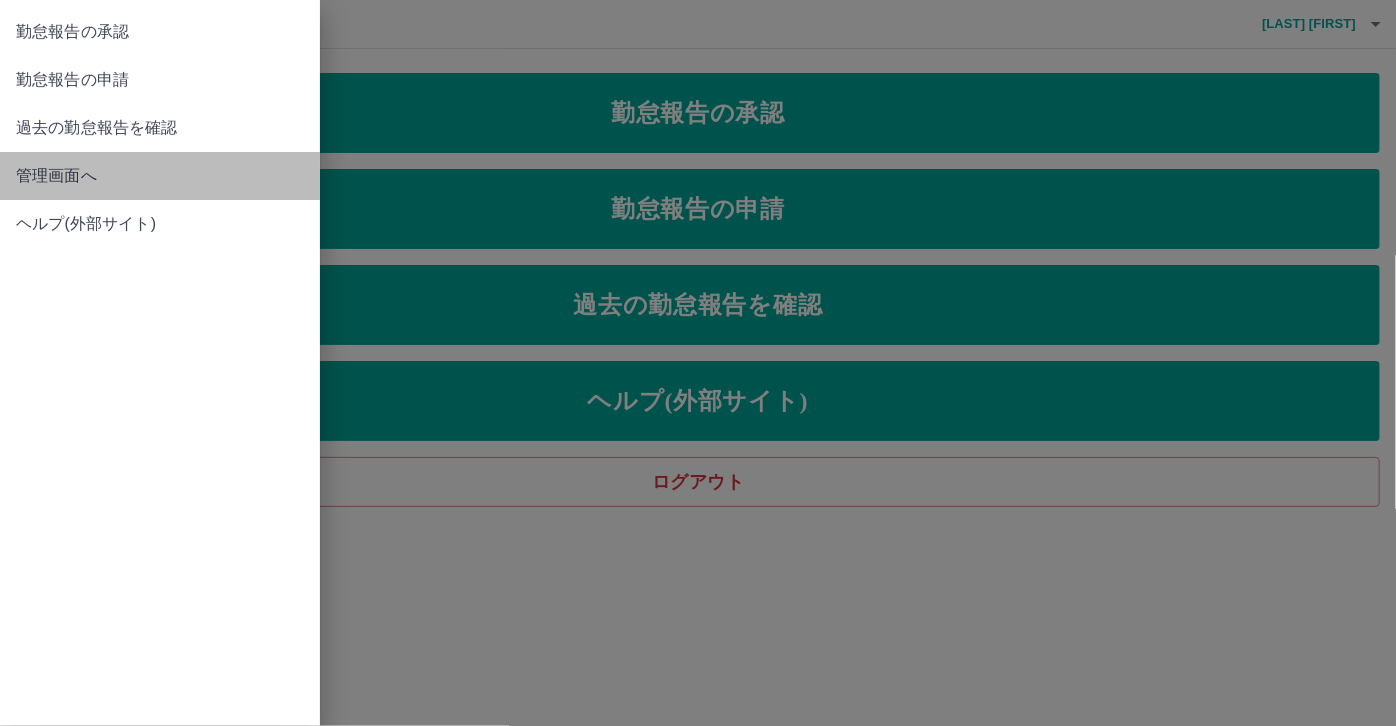 click on "管理画面へ" at bounding box center (160, 176) 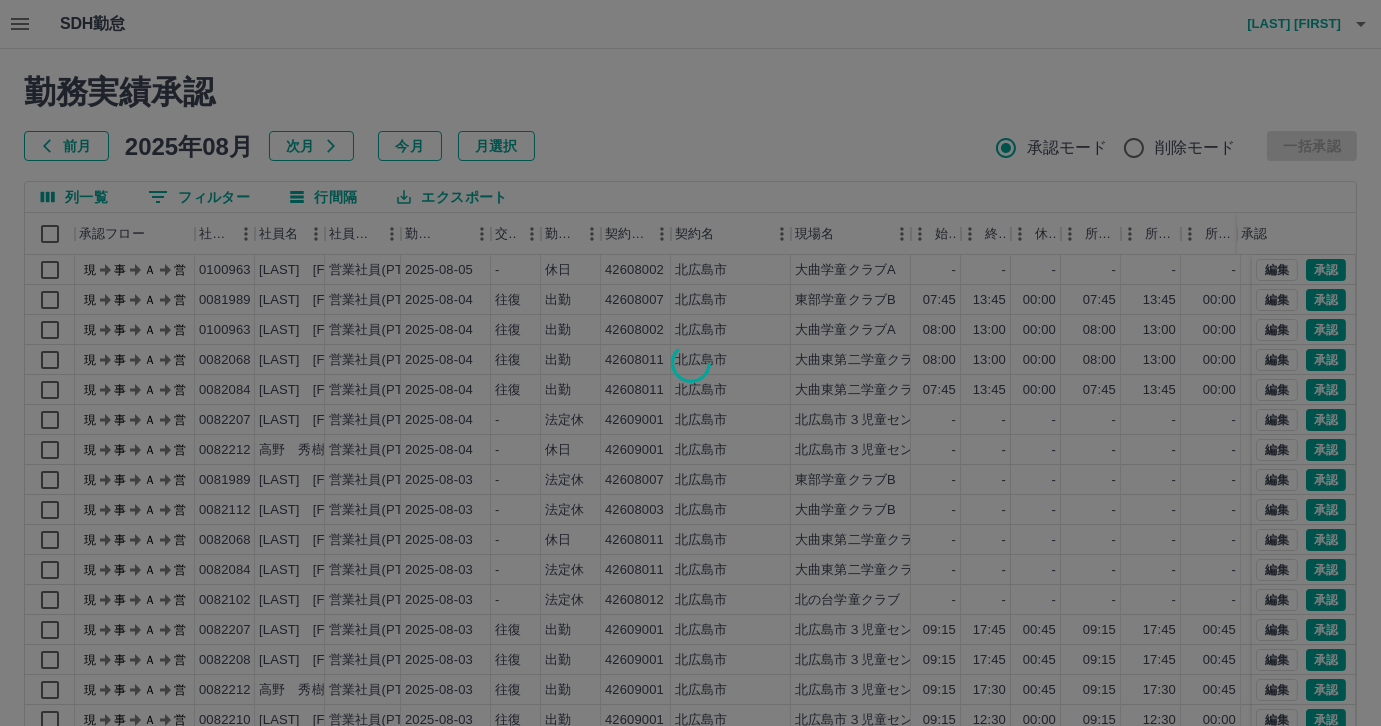 click at bounding box center [690, 363] 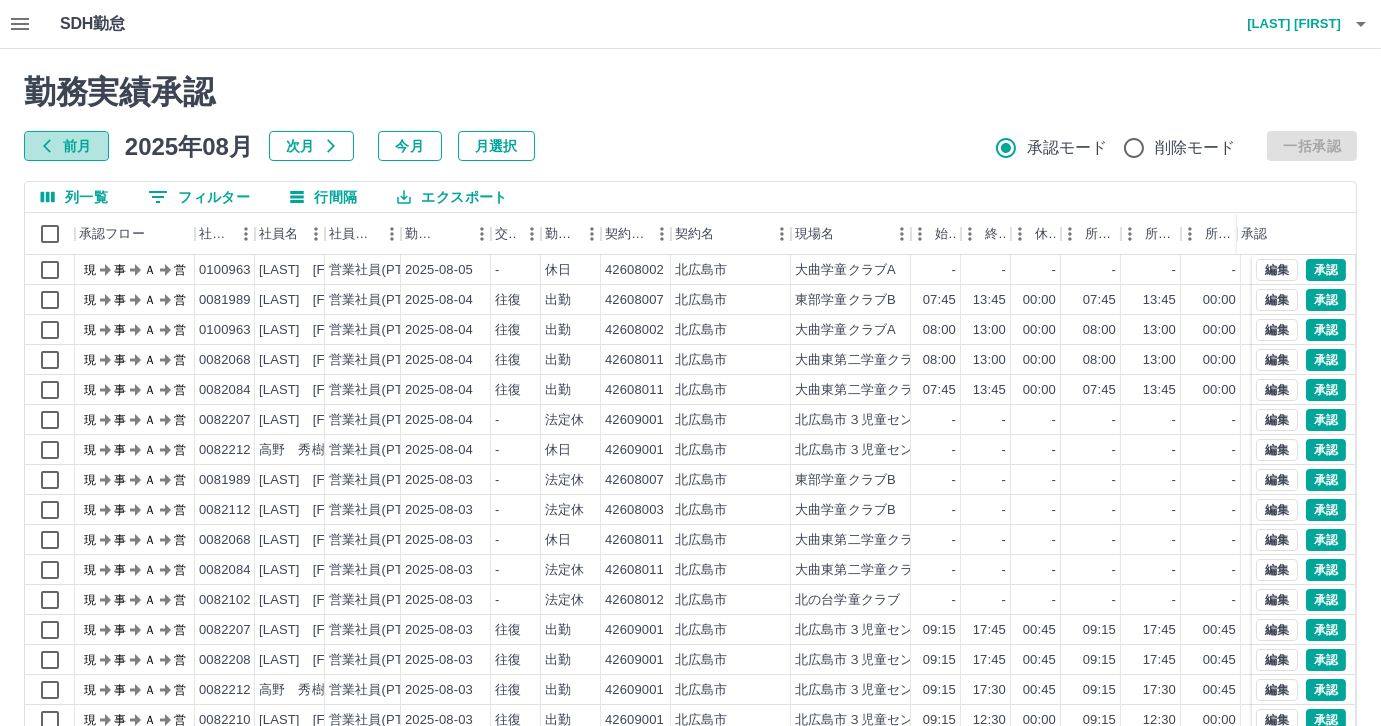 click on "前月" at bounding box center (66, 146) 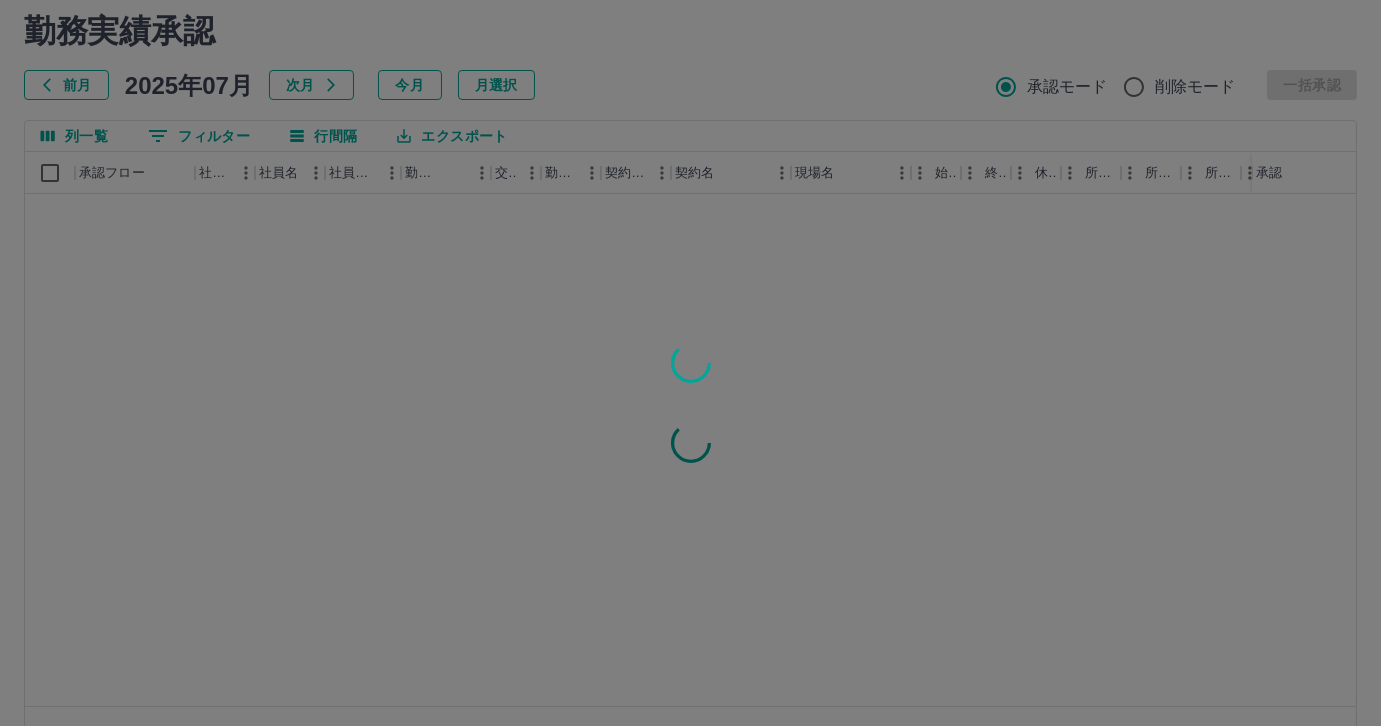 scroll, scrollTop: 118, scrollLeft: 0, axis: vertical 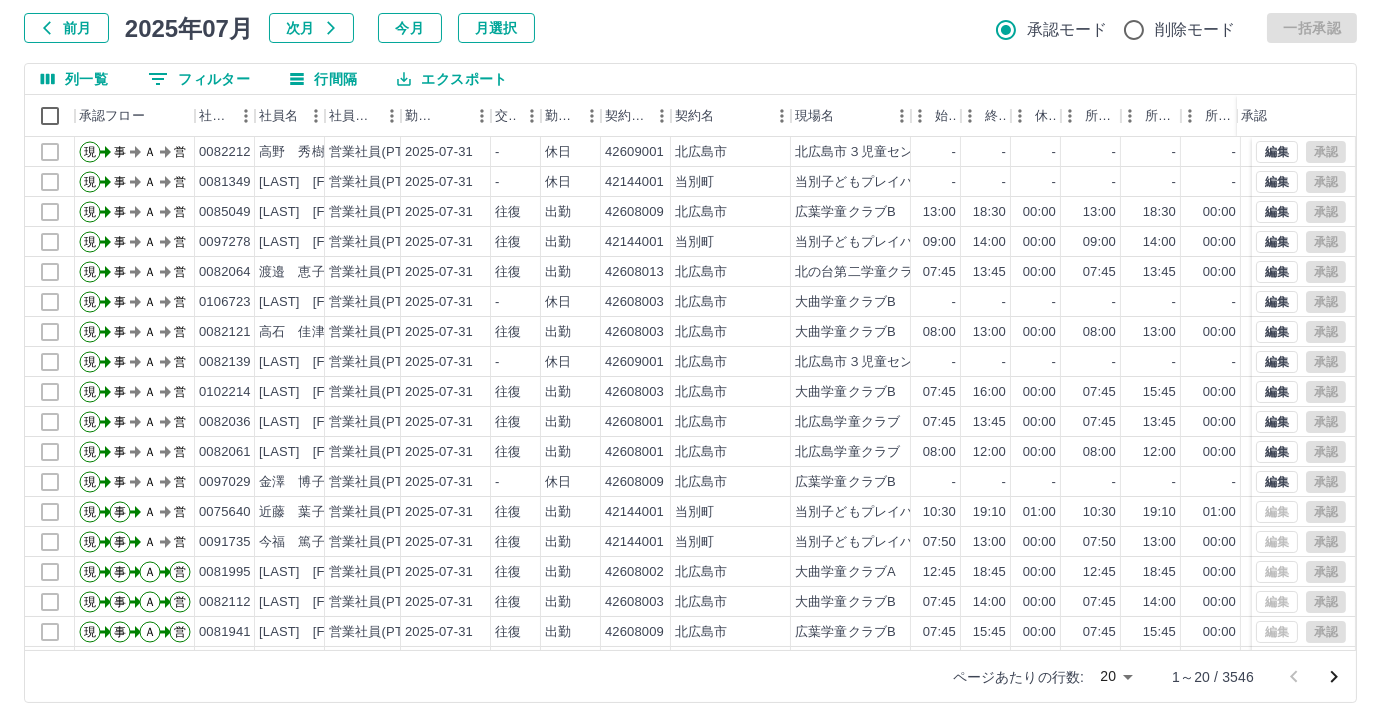 click on "SDH勤怠 [LAST] [FIRST] 勤務実績承認 前月 2025年07月 次月 今月 月選択 承認モード 削除モード 一括承認 列一覧 0 フィルター 行間隔 エクスポート 承認フロー 社員番号 社員名 社員区分 勤務日 交通費 勤務区分 契約コード 契約名 現場名 始業 終業 休憩 所定開始 所定終業 所定休憩 拘束 勤務 遅刻等 コメント ステータス 承認 現 事 Ａ 営 [NUMBER] [LAST]　[FIRST] 営業社員(PT契約) 2025-07-31  -  休日 [NUMBER] [CITY] [CITY]３児童センター - - - - - - 00:00 00:00 00:00 事務担当者承認待 現 事 Ａ 営 [NUMBER] [LAST]　[FIRST] 営業社員(PT契約) 2025-07-31  -  休日 [NUMBER] [CITY] 当別子どもプレイハウス - - - - - - 00:00 00:00 00:00 事務担当者承認待 現 事 Ａ 営 [NUMBER] [LAST]　[FIRST] 営業社員(PT契約) 2025-07-31 往復 出勤 [NUMBER] [CITY] 広葉学童クラブB 13:00 18:30 00:00 13:00 18:30 00:00 05:30 05:30 00:00 現 事 Ａ 営 -" at bounding box center (690, 304) 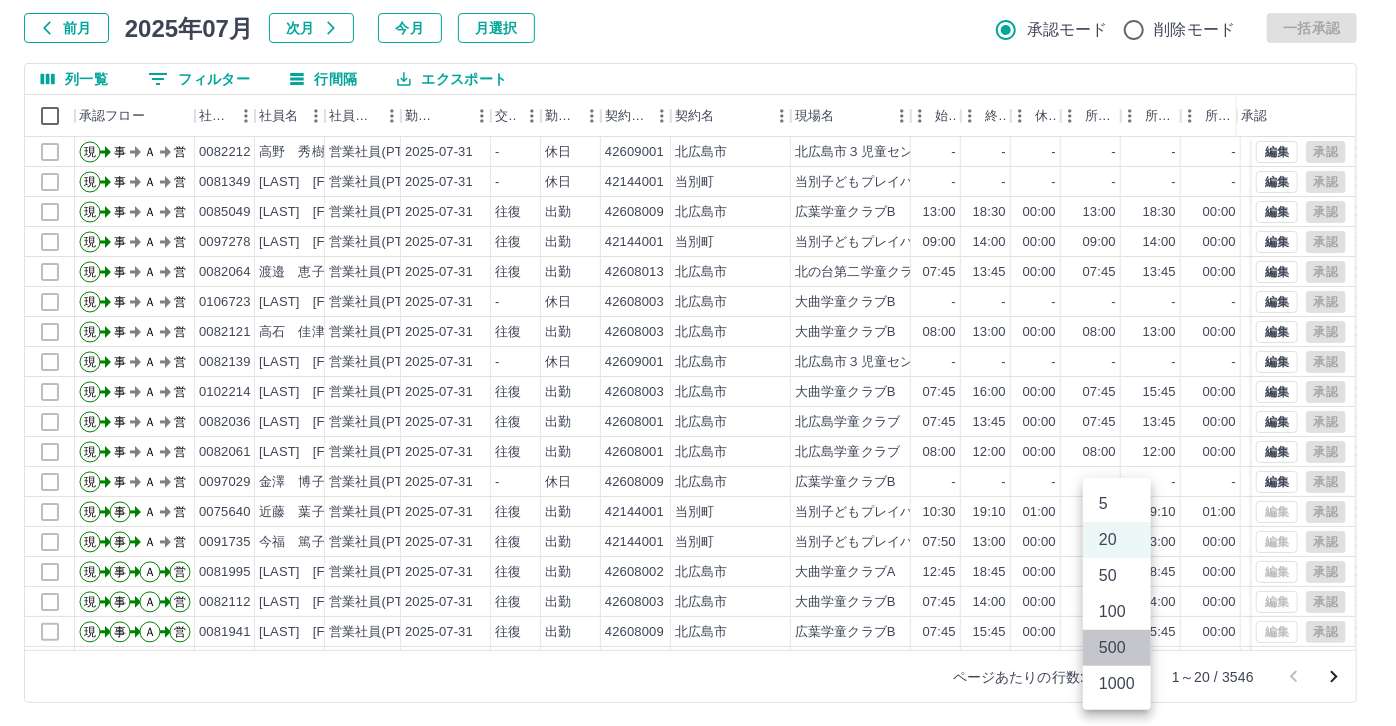 click on "500" at bounding box center (1117, 648) 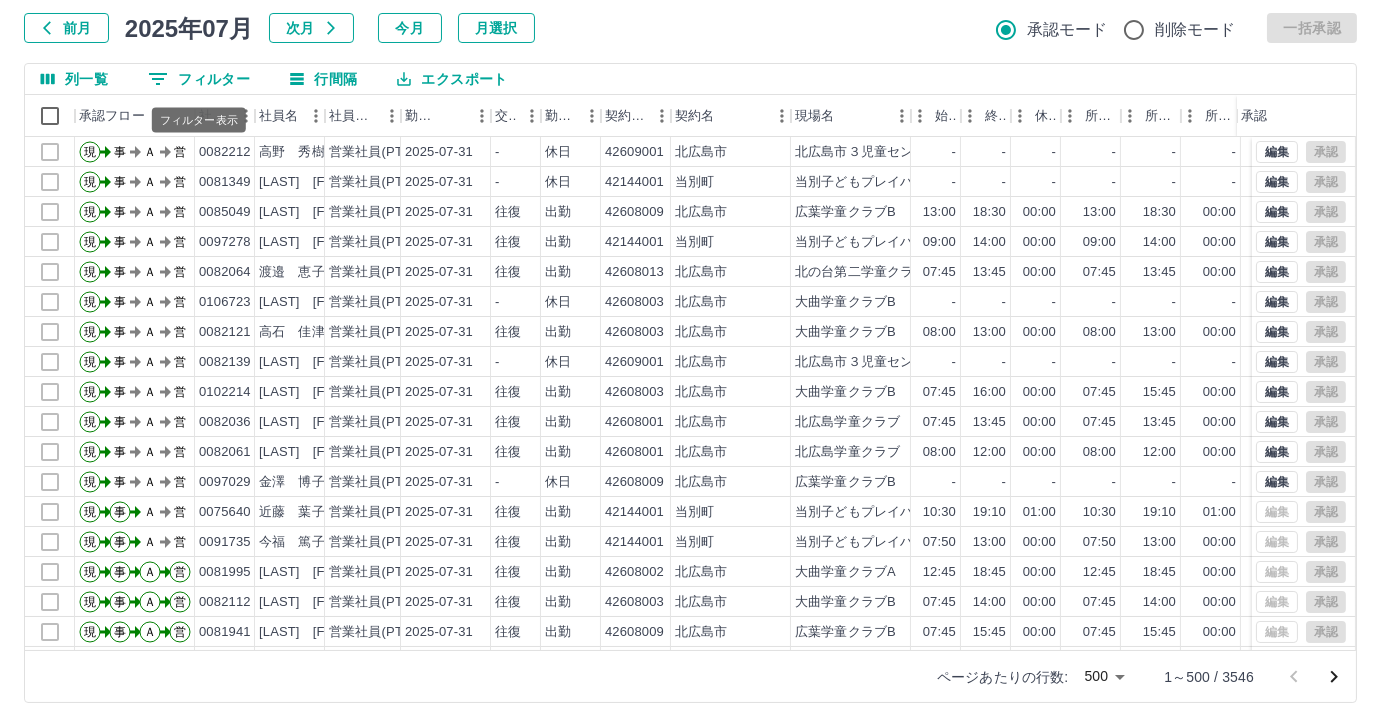 click on "0 フィルター" at bounding box center (199, 79) 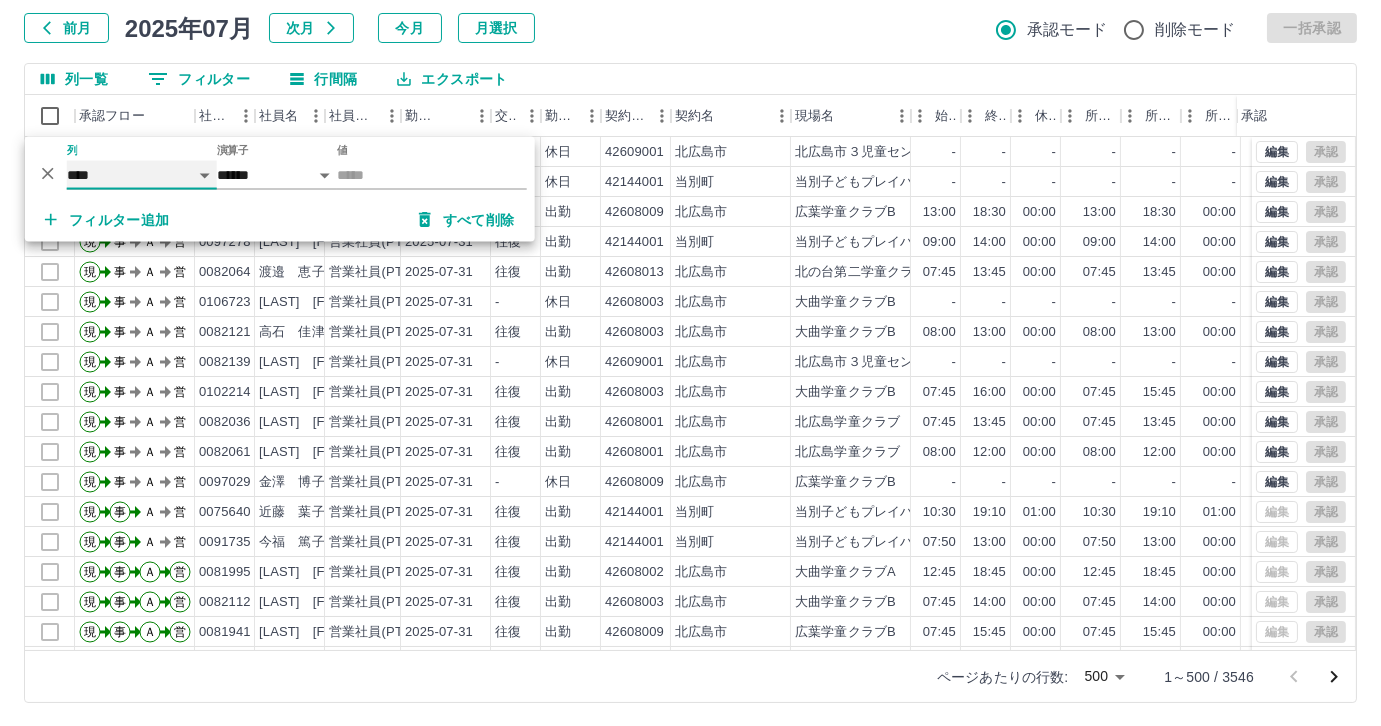 drag, startPoint x: 101, startPoint y: 171, endPoint x: 129, endPoint y: 186, distance: 31.764761 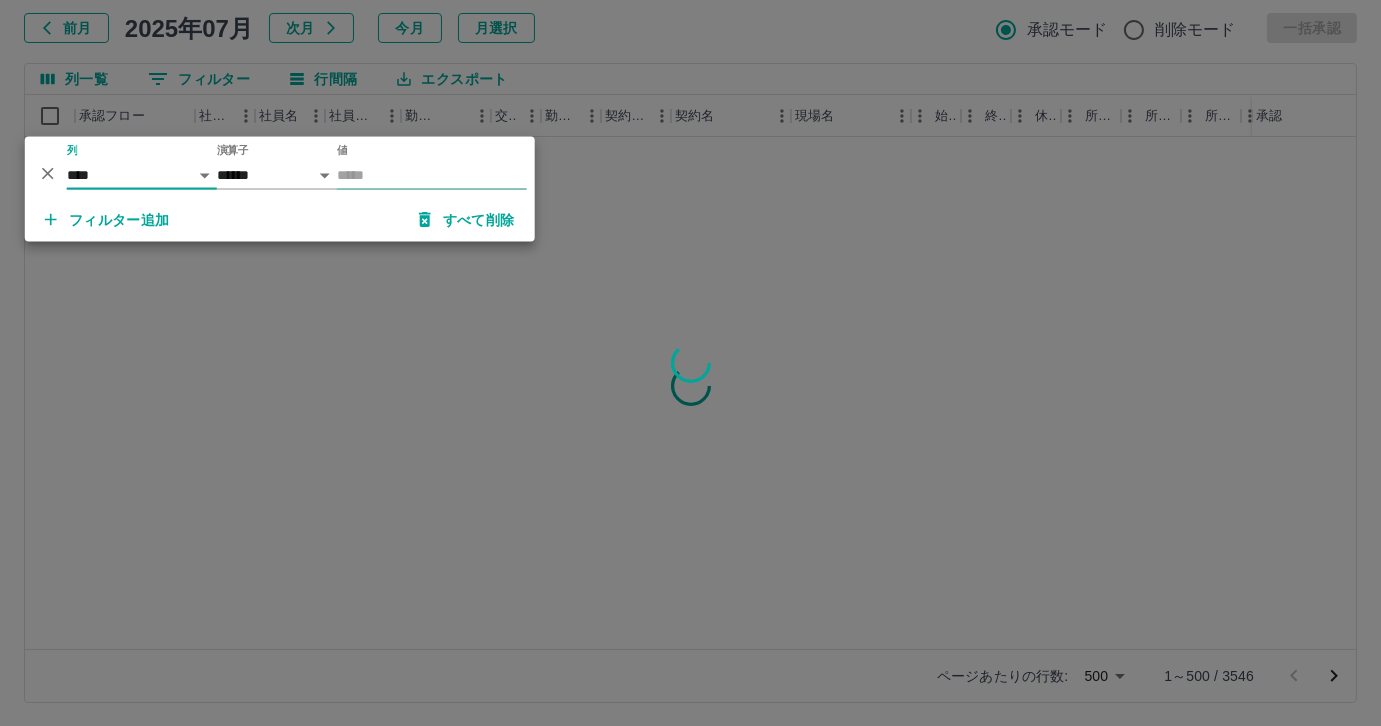 click on "値" at bounding box center (432, 175) 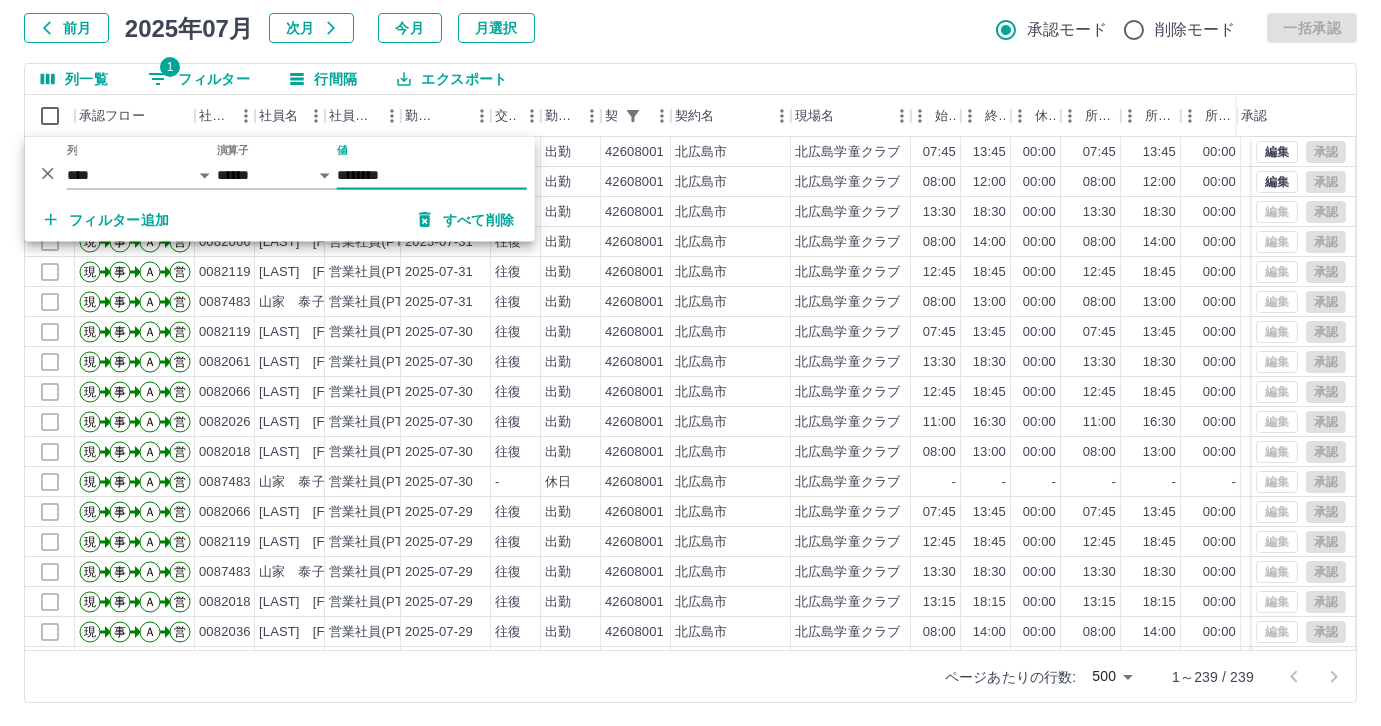 type on "********" 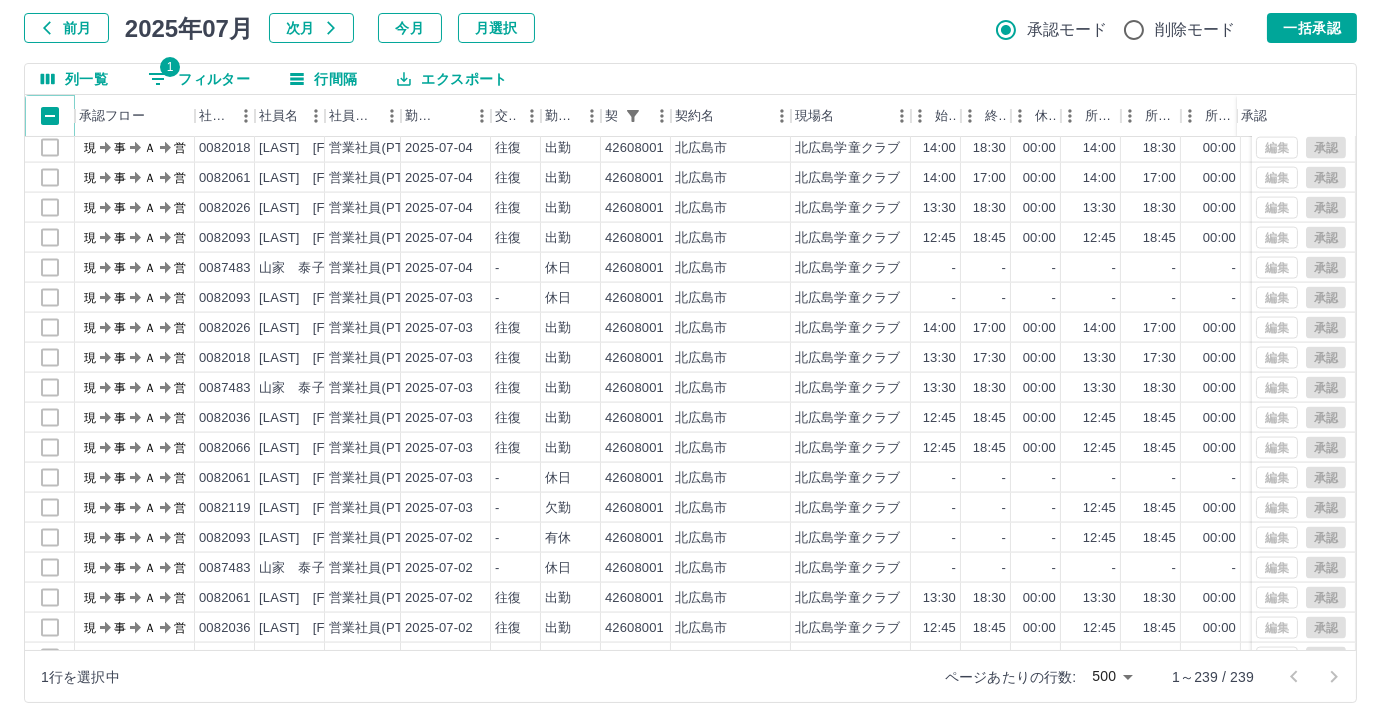 scroll, scrollTop: 6671, scrollLeft: 0, axis: vertical 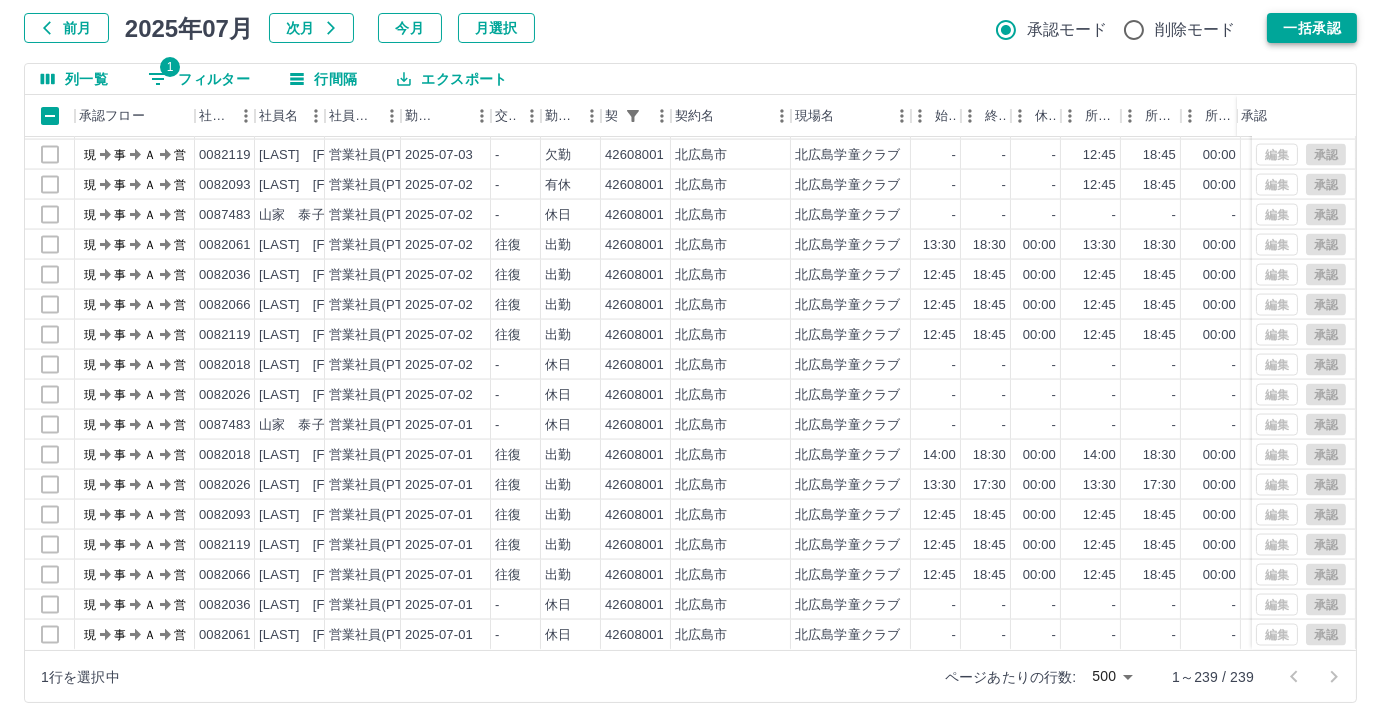 click on "一括承認" at bounding box center (1312, 28) 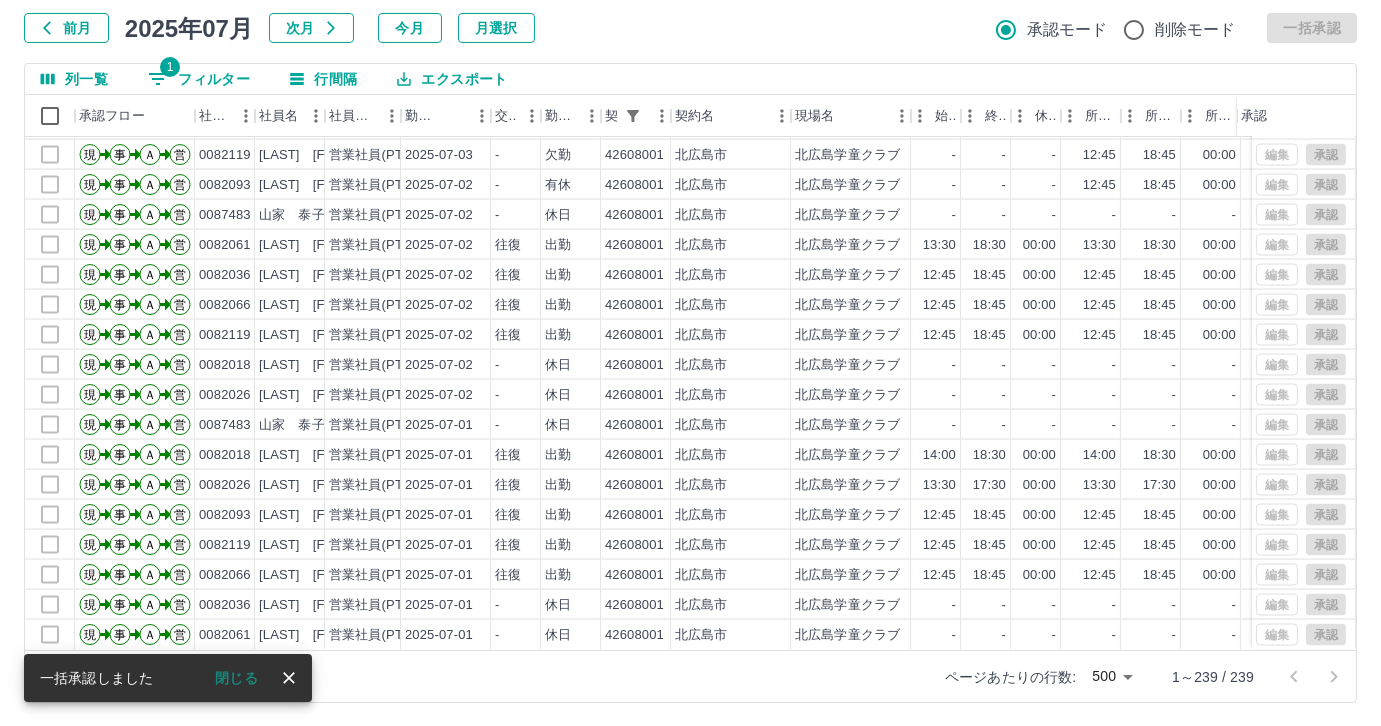 select on "**********" 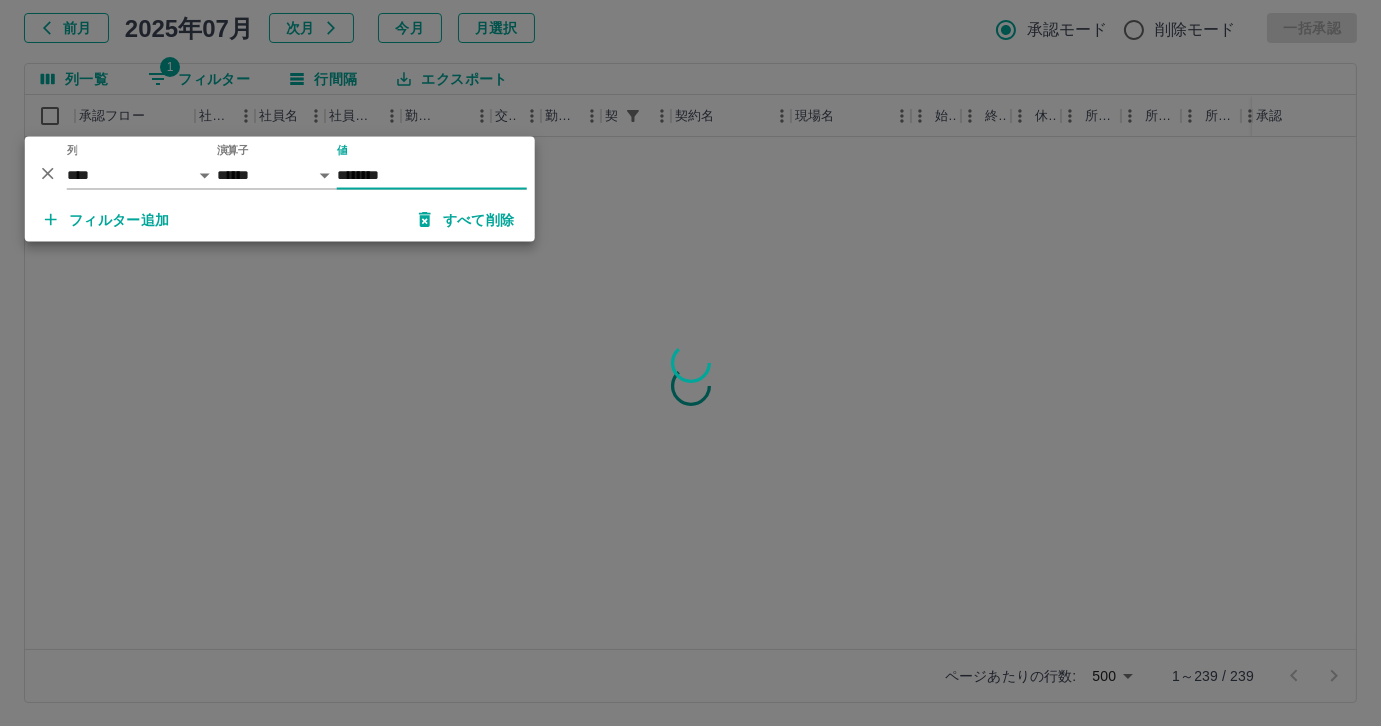 scroll, scrollTop: 0, scrollLeft: 0, axis: both 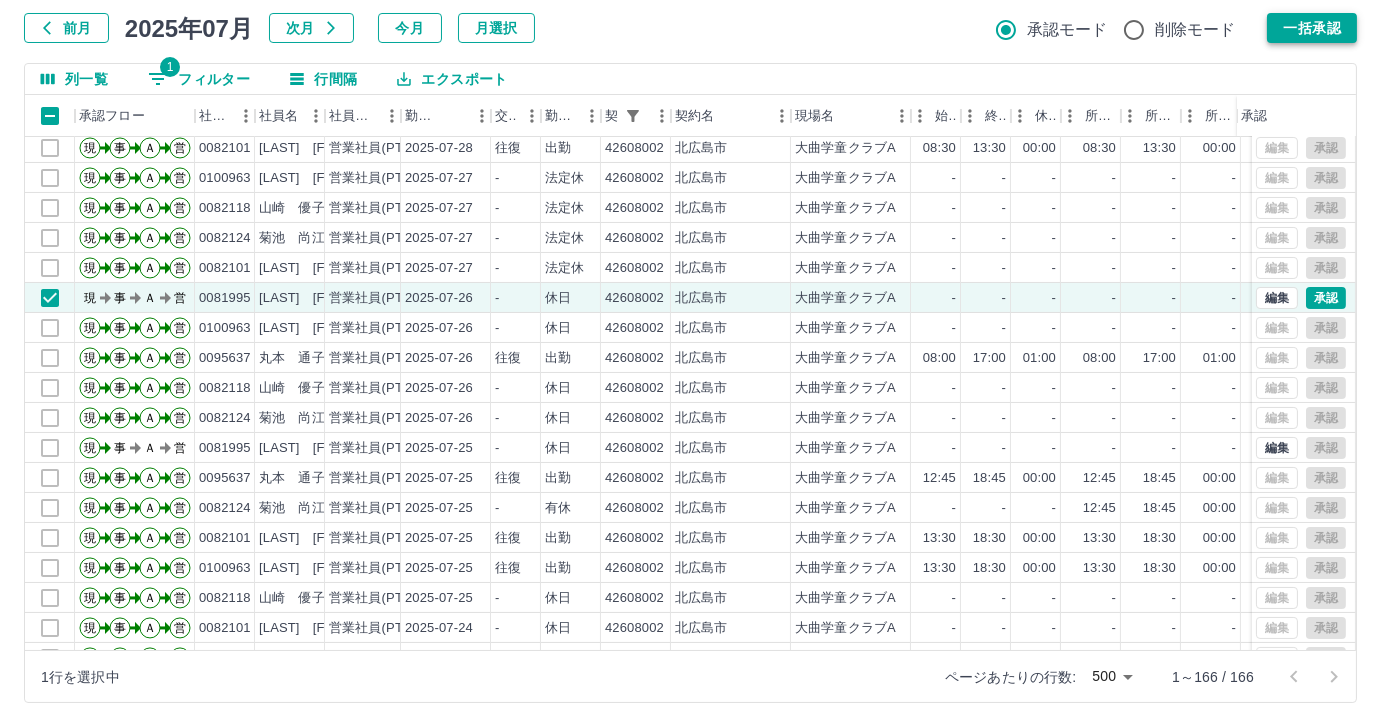 click on "一括承認" at bounding box center [1312, 28] 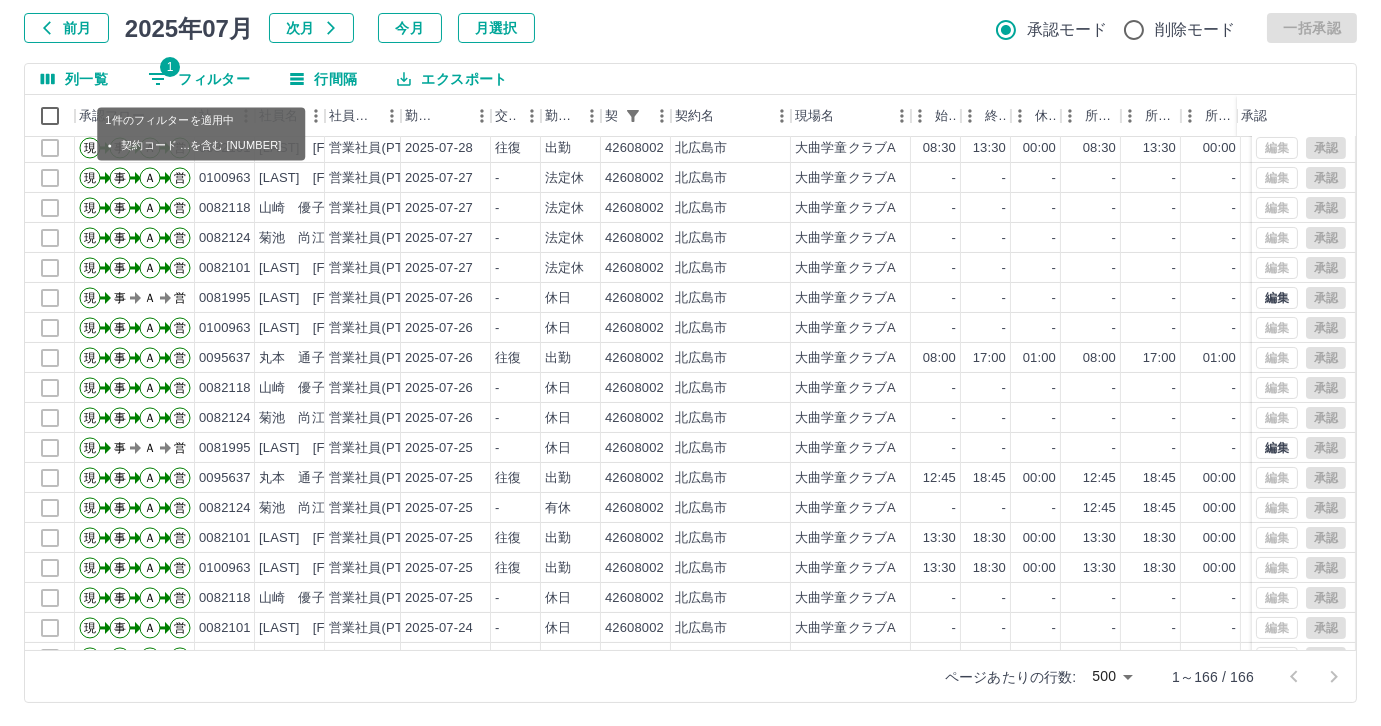 click on "1 フィルター" at bounding box center (199, 79) 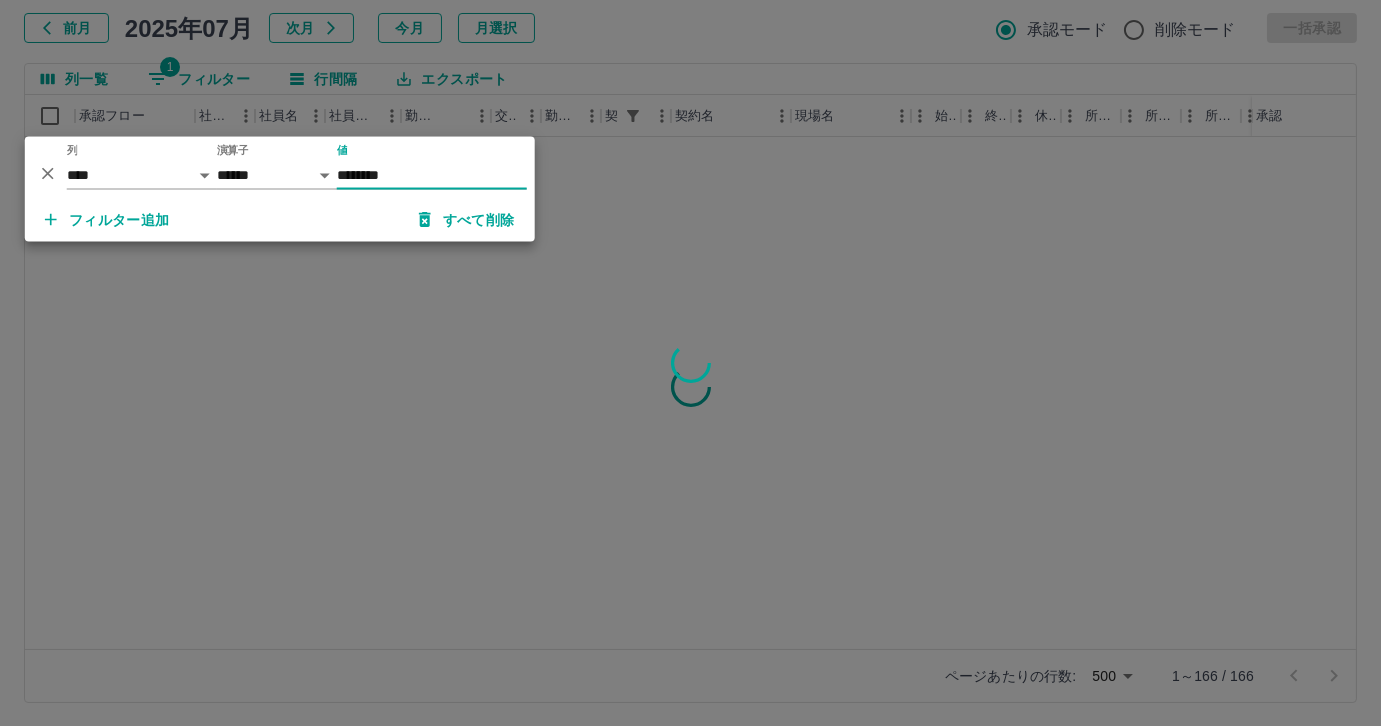 scroll, scrollTop: 0, scrollLeft: 0, axis: both 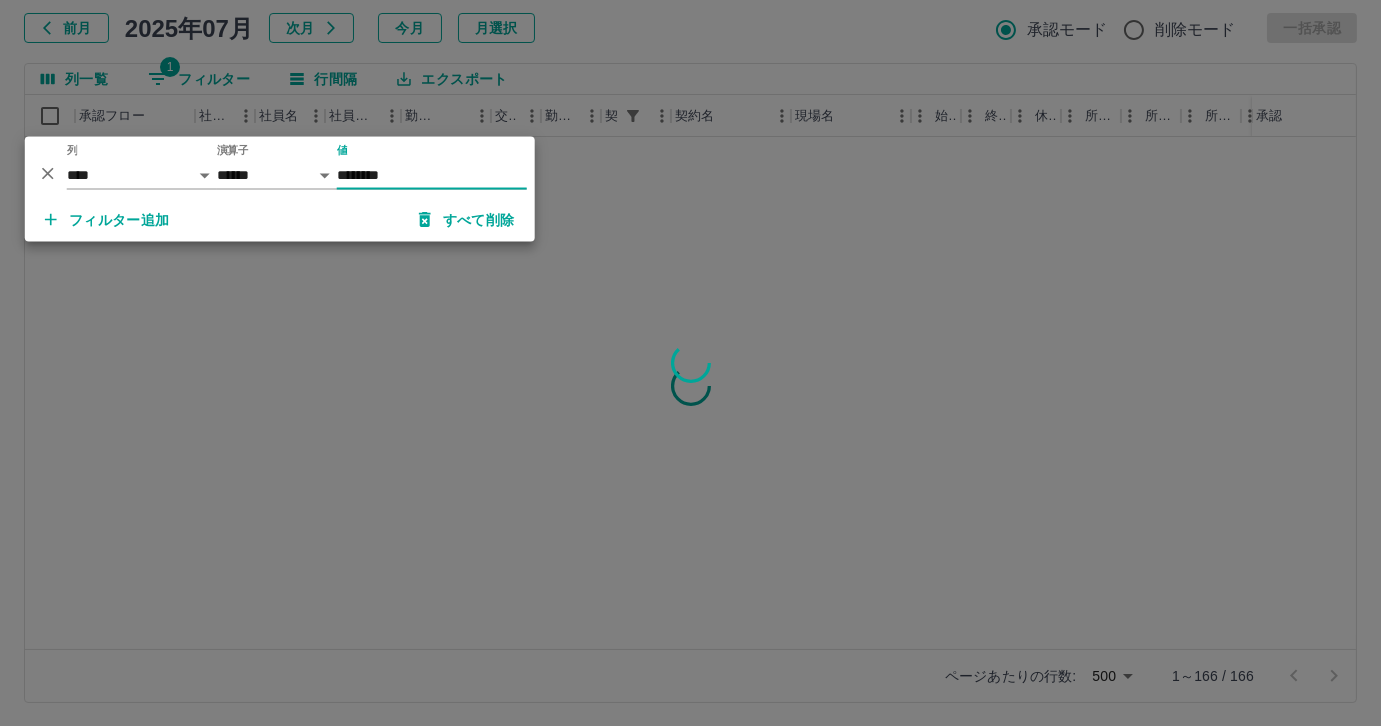 type on "********" 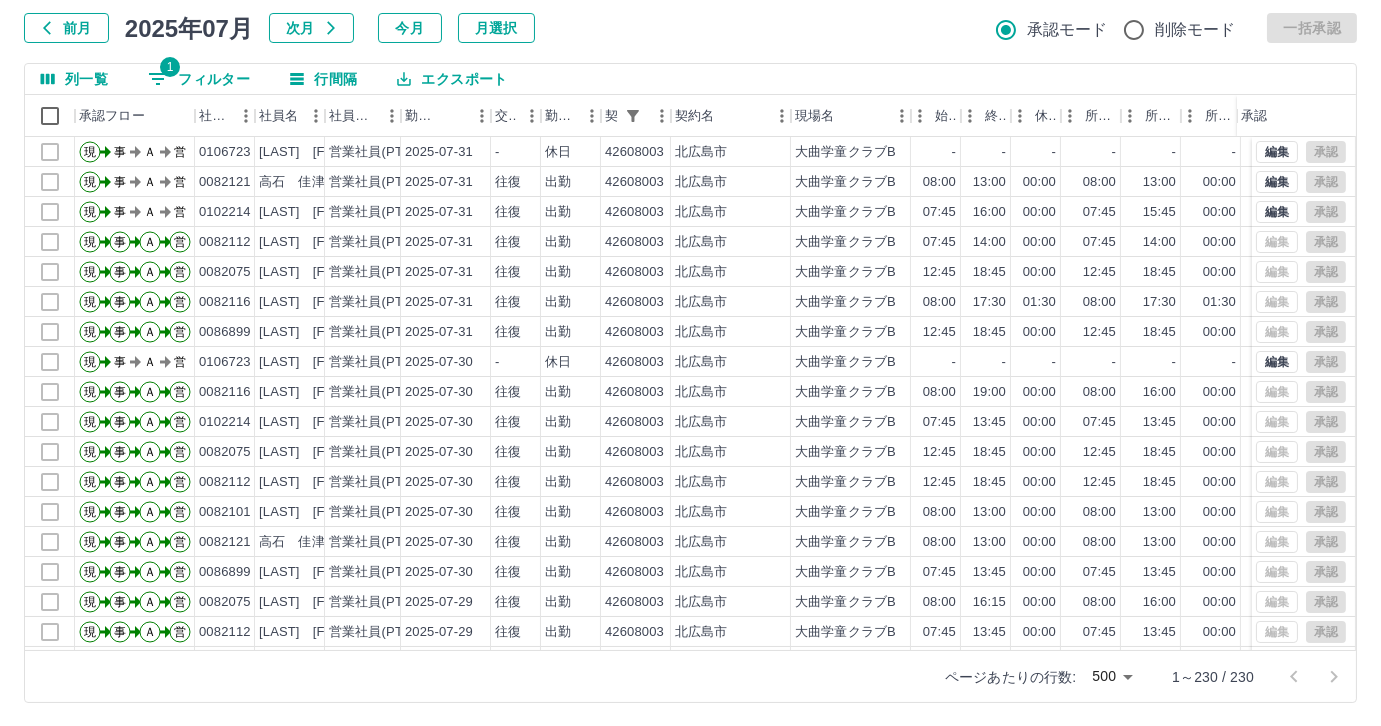 select on "**********" 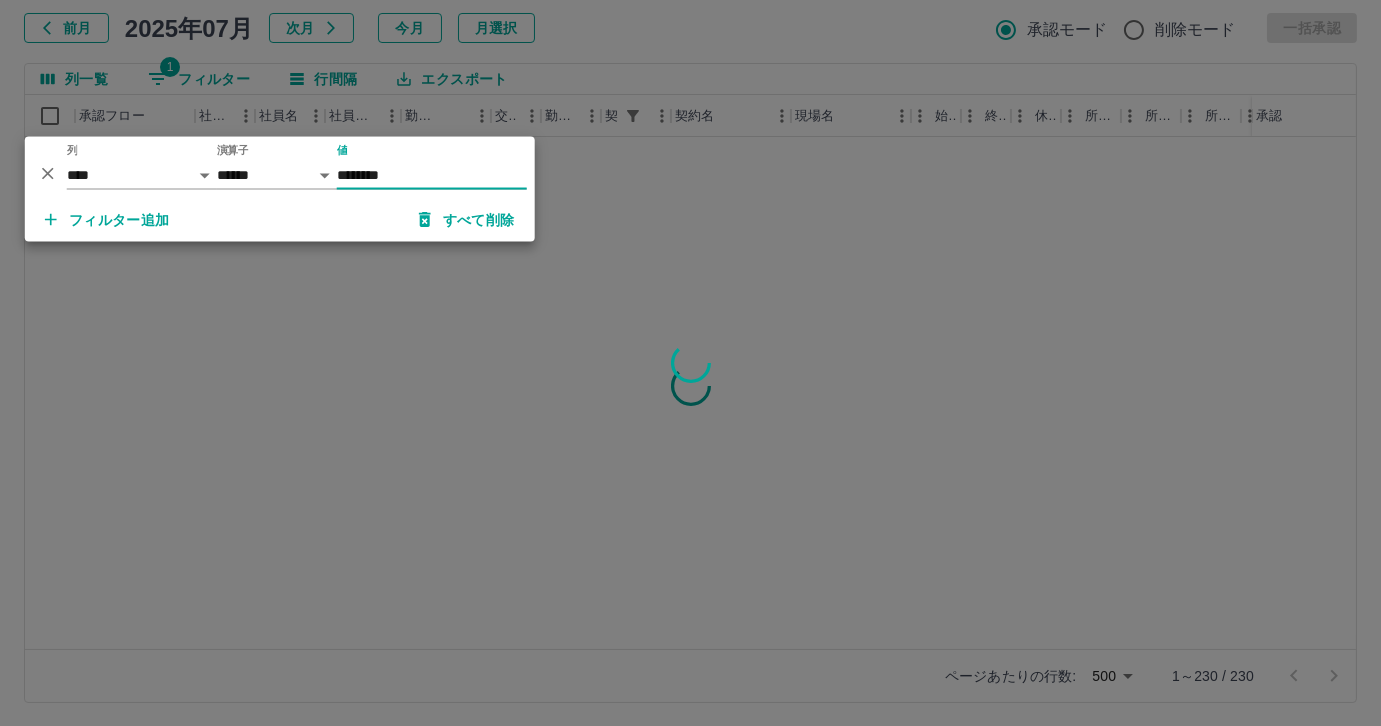 type on "********" 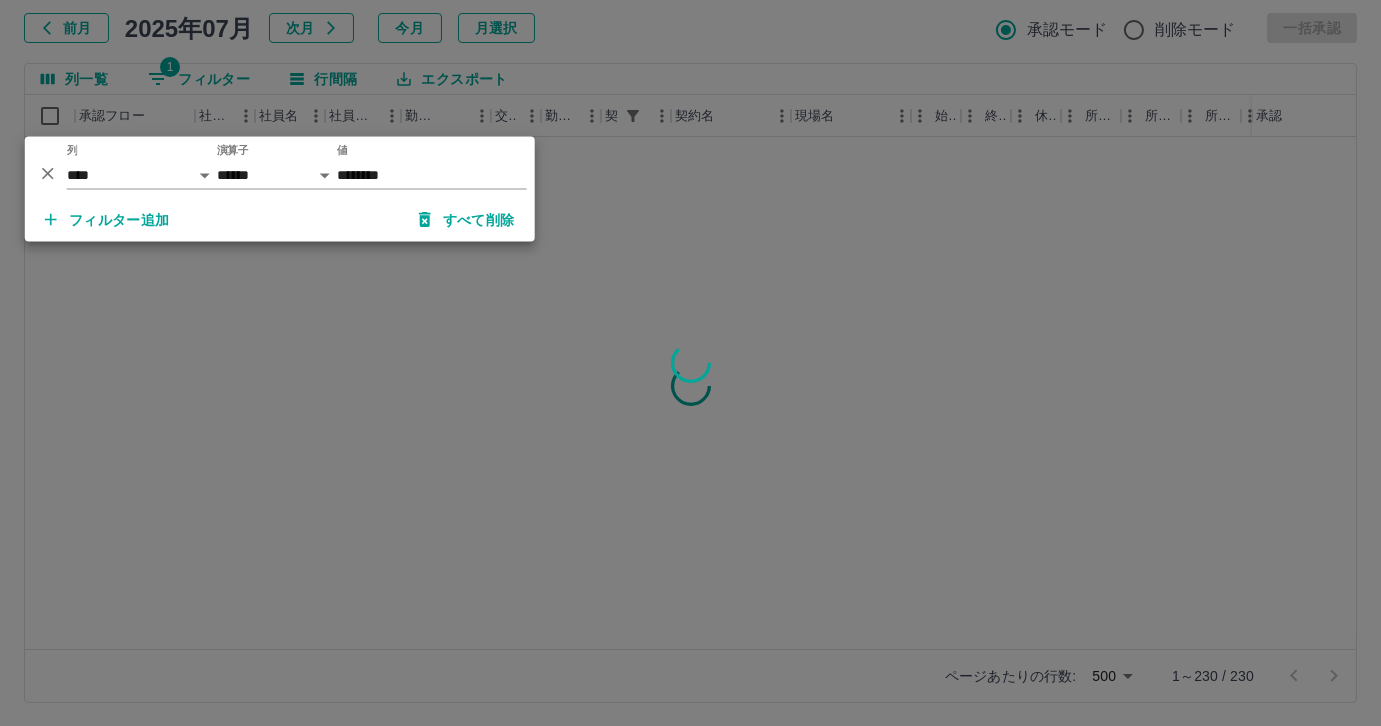 click at bounding box center [690, 363] 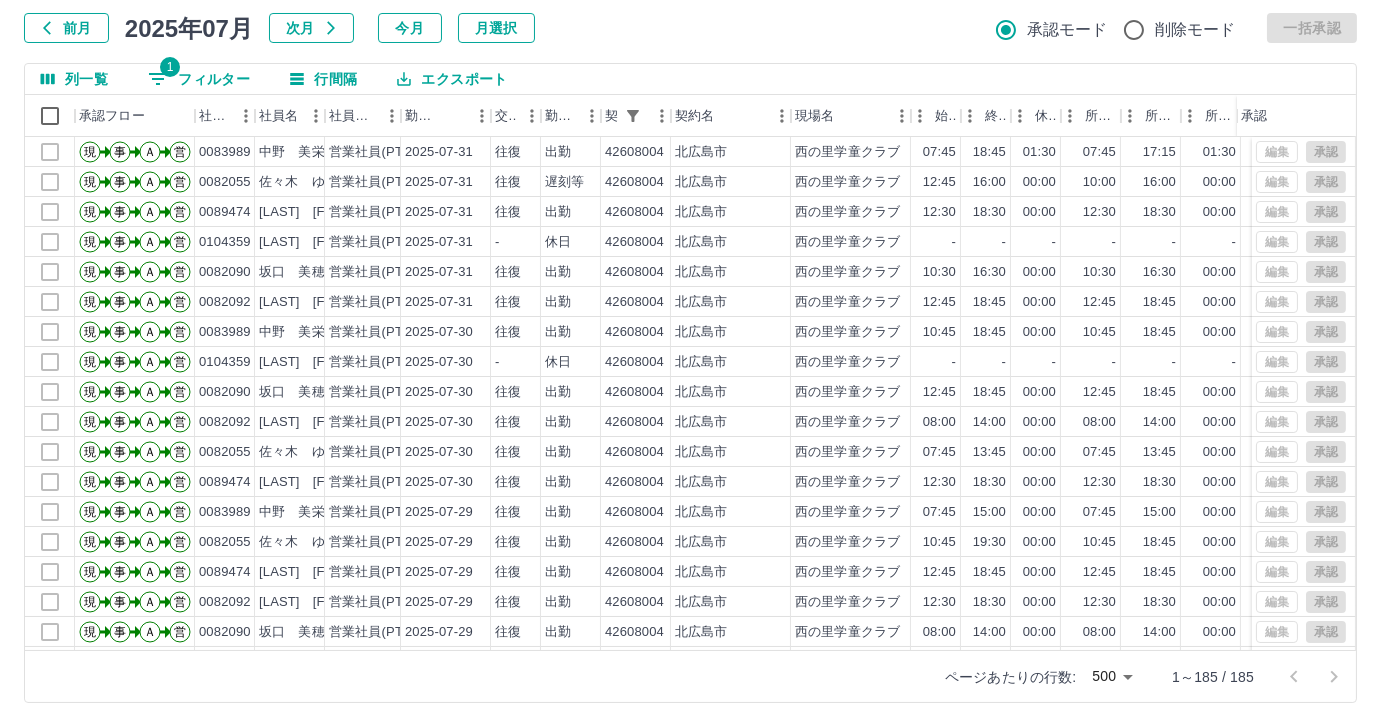 select on "**********" 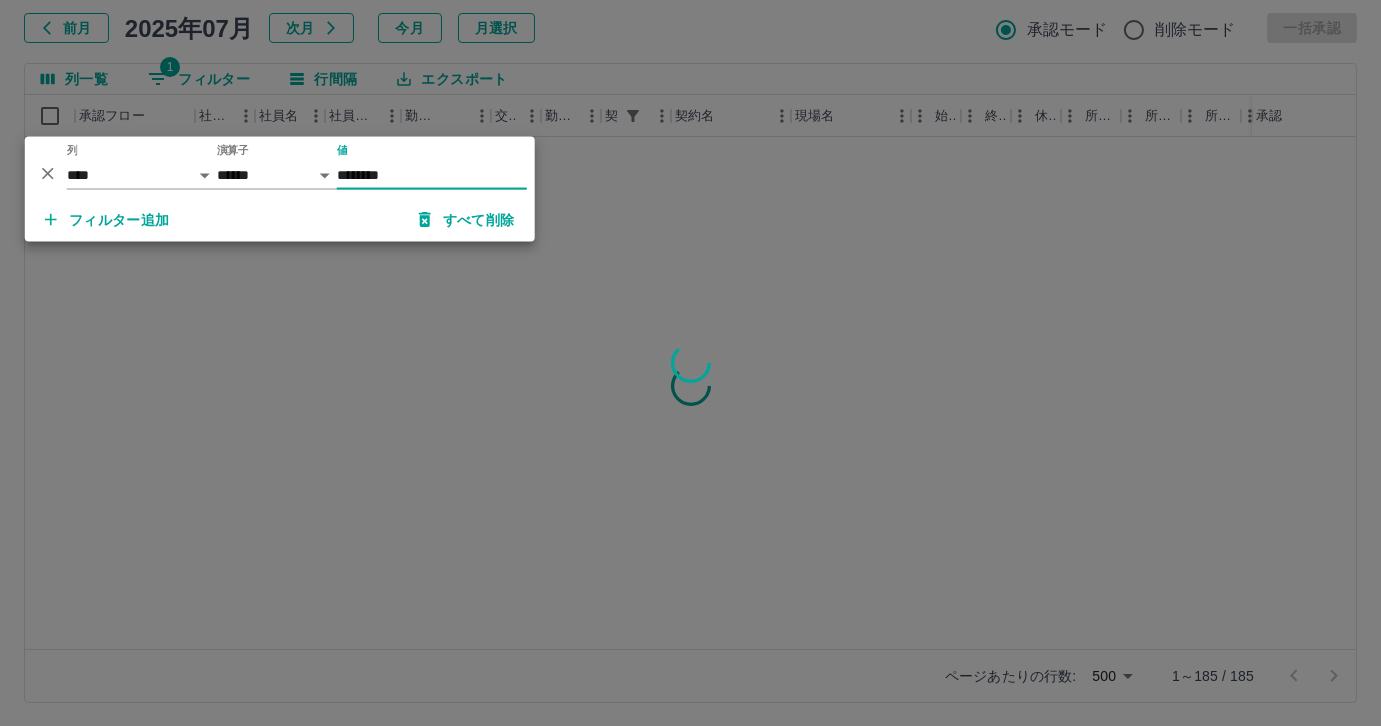 type on "********" 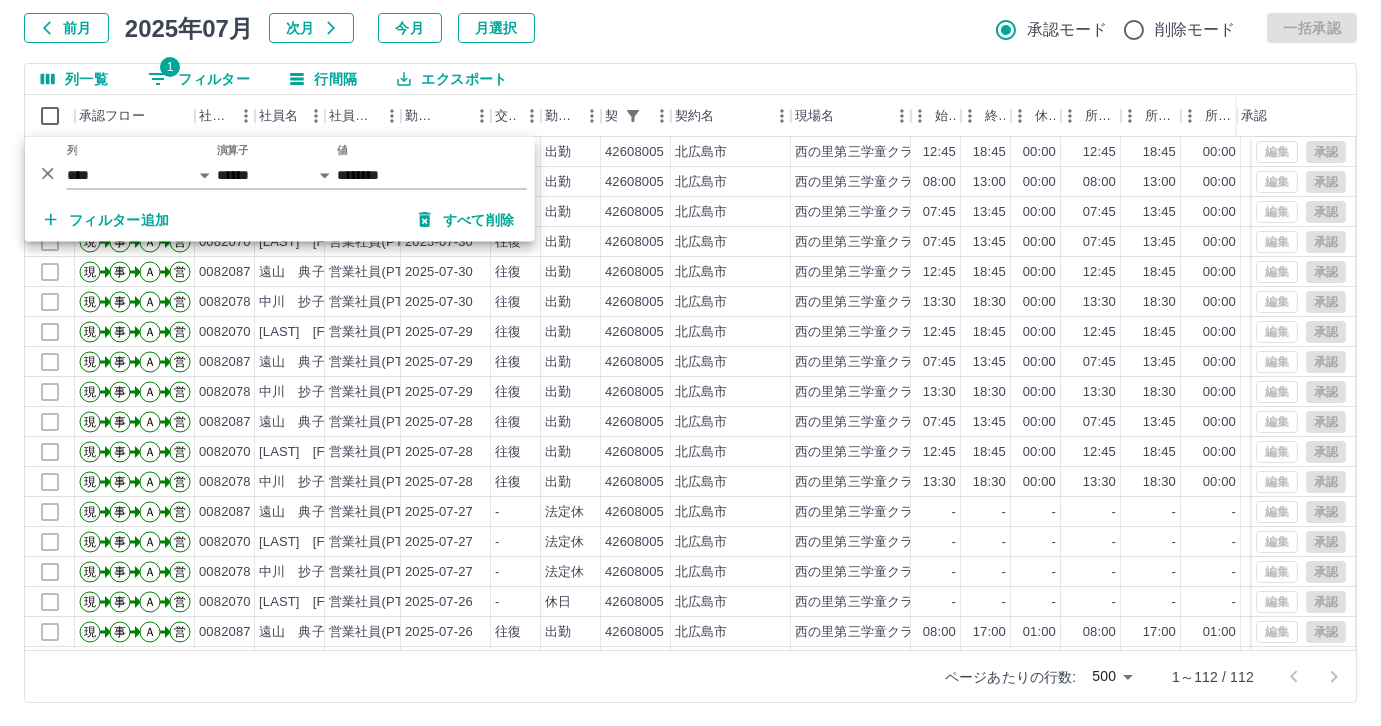 click on "勤務実績承認 前月 2025年07月 次月 今月 月選択 承認モード 削除モード 一括承認" at bounding box center [690, -1] 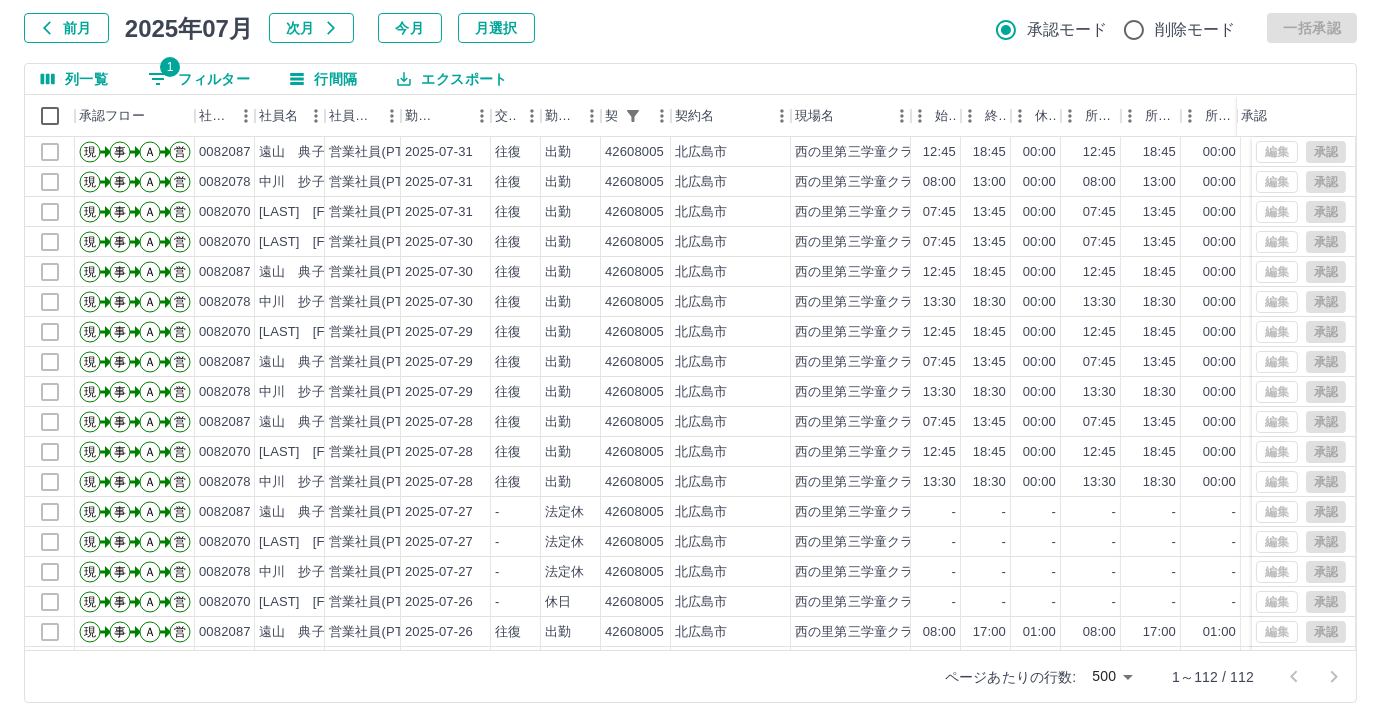click on "1 フィルター" at bounding box center (199, 79) 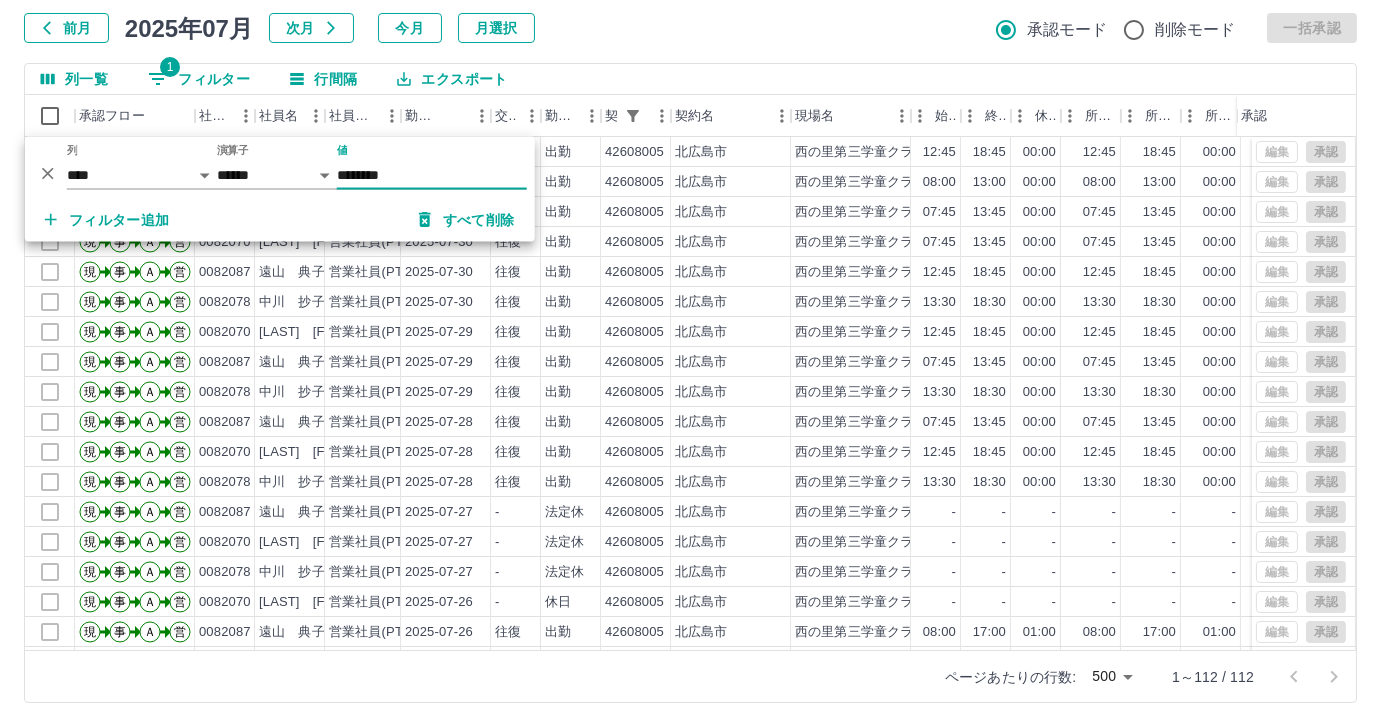 click on "勤務実績承認 前月 2025年07月 次月 今月 月選択 承認モード 削除モード 一括承認 列一覧 1 フィルター 行間隔 エクスポート 承認フロー 社員番号 社員名 社員区分 勤務日 交通費 勤務区分 契約コード 契約名 現場名 始業 終業 休憩 所定開始 所定終業 所定休憩 拘束 勤務 遅刻等 コメント ステータス 承認 現 事 Ａ 営 [NUMBER] [LAST]　[FIRST] 営業社員(PT契約) 2025-07-31 往復 出勤 [NUMBER] [CITY] 西の里第三学童クラブ 12:45 18:45 00:00 12:45 18:45 00:00 06:00 06:00 00:00 全承認済 現 事 Ａ 営 [NUMBER] [LAST]　[FIRST] 営業社員(PT契約) 2025-07-31 往復 出勤 [NUMBER] [CITY] 西の里第三学童クラブ 08:00 13:00 00:00 08:00 13:00 00:00 05:00 05:00 00:00 全承認済 現 事 Ａ 営 [NUMBER] [LAST]　[FIRST] 営業社員(PT契約) 2025-07-31 往復 出勤 [NUMBER] [CITY] 西の里第三学童クラブ 07:45 13:45 00:00 07:45 13:45 00:00 06:00 06:00 00:00 現" at bounding box center [690, 329] 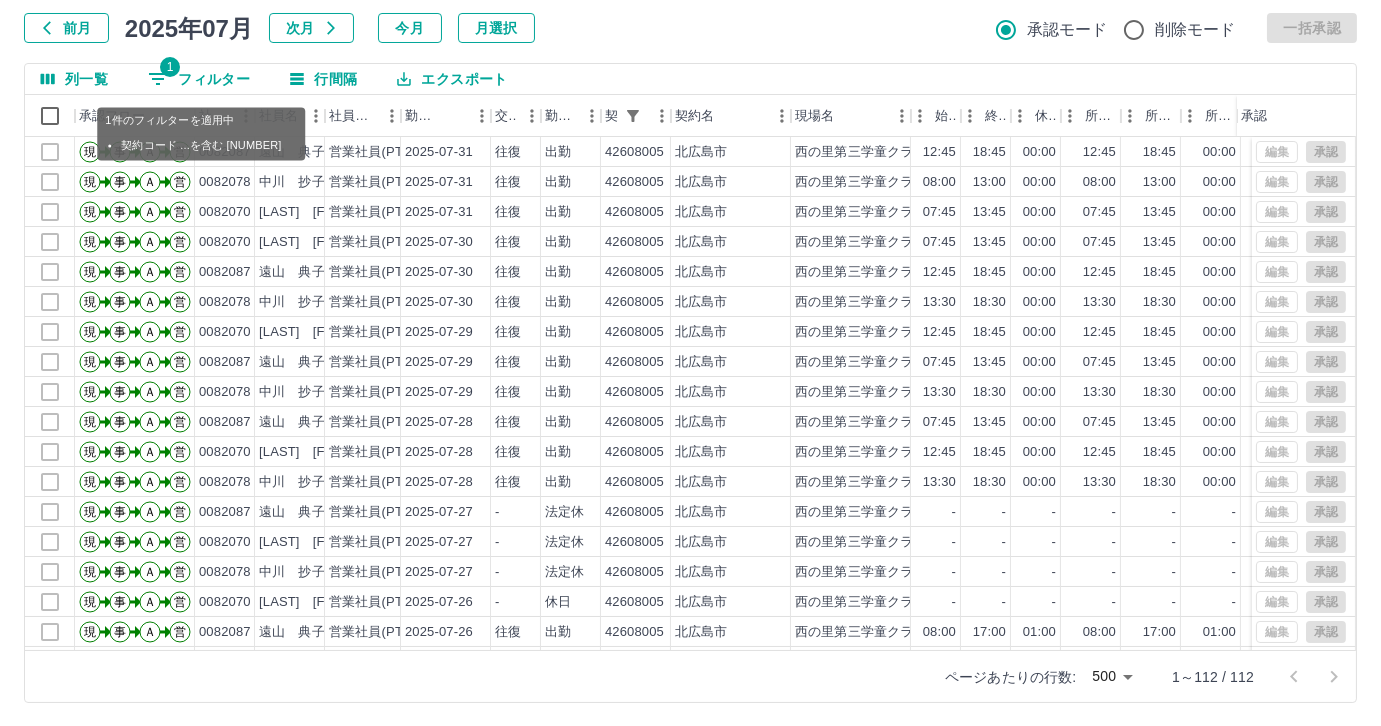 click on "1 フィルター" at bounding box center (199, 79) 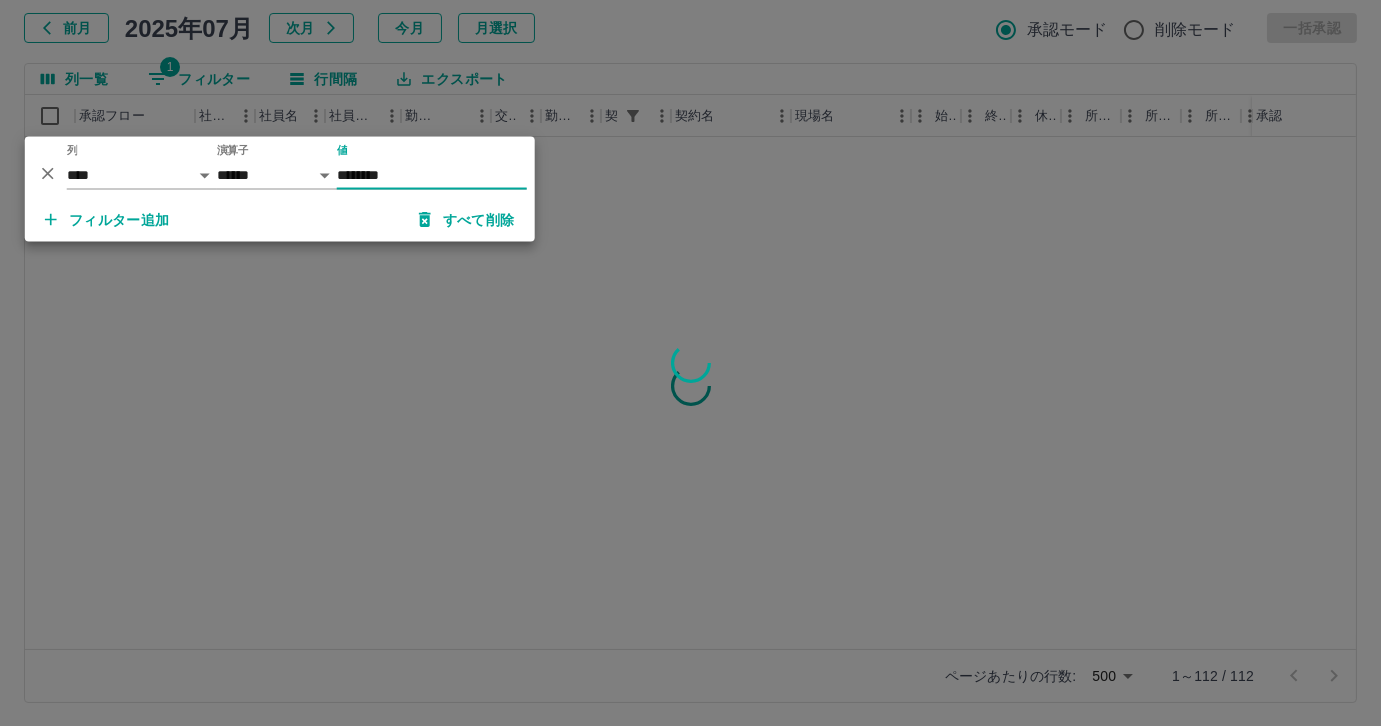 type on "********" 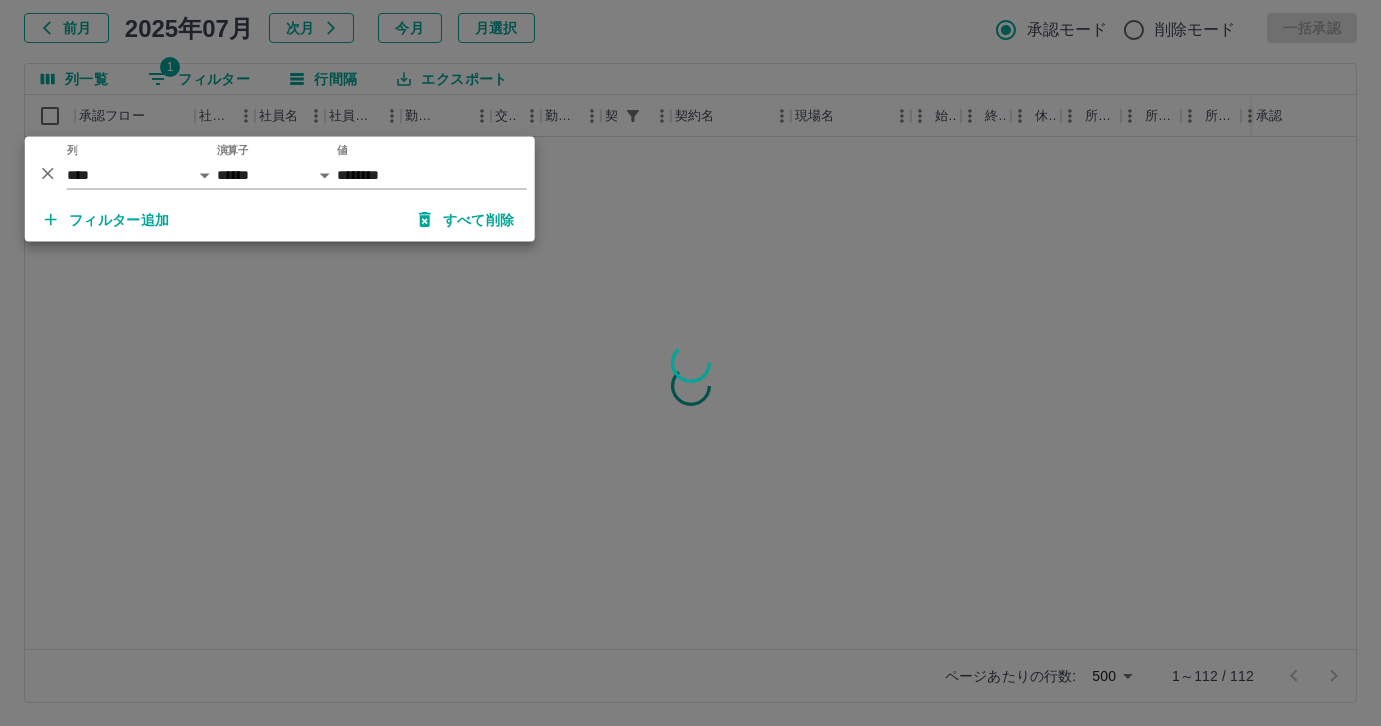 click at bounding box center (690, 363) 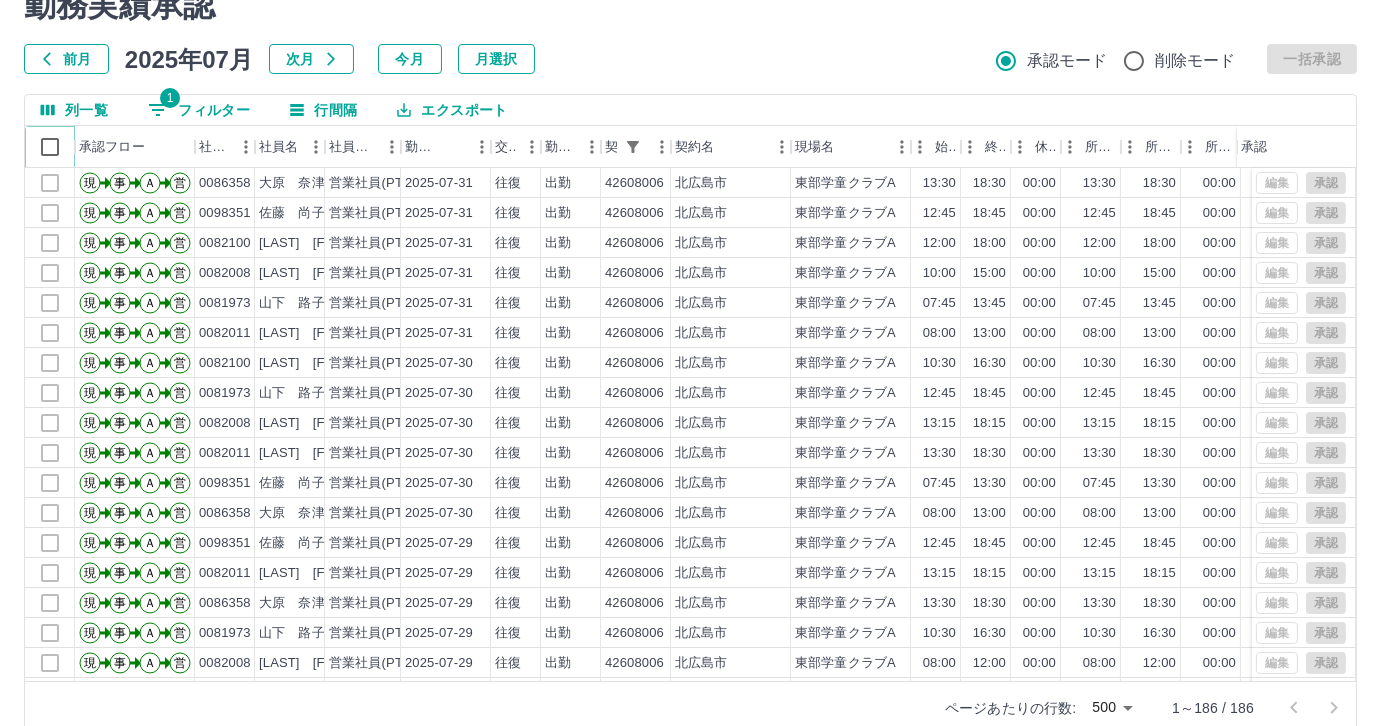scroll, scrollTop: 118, scrollLeft: 0, axis: vertical 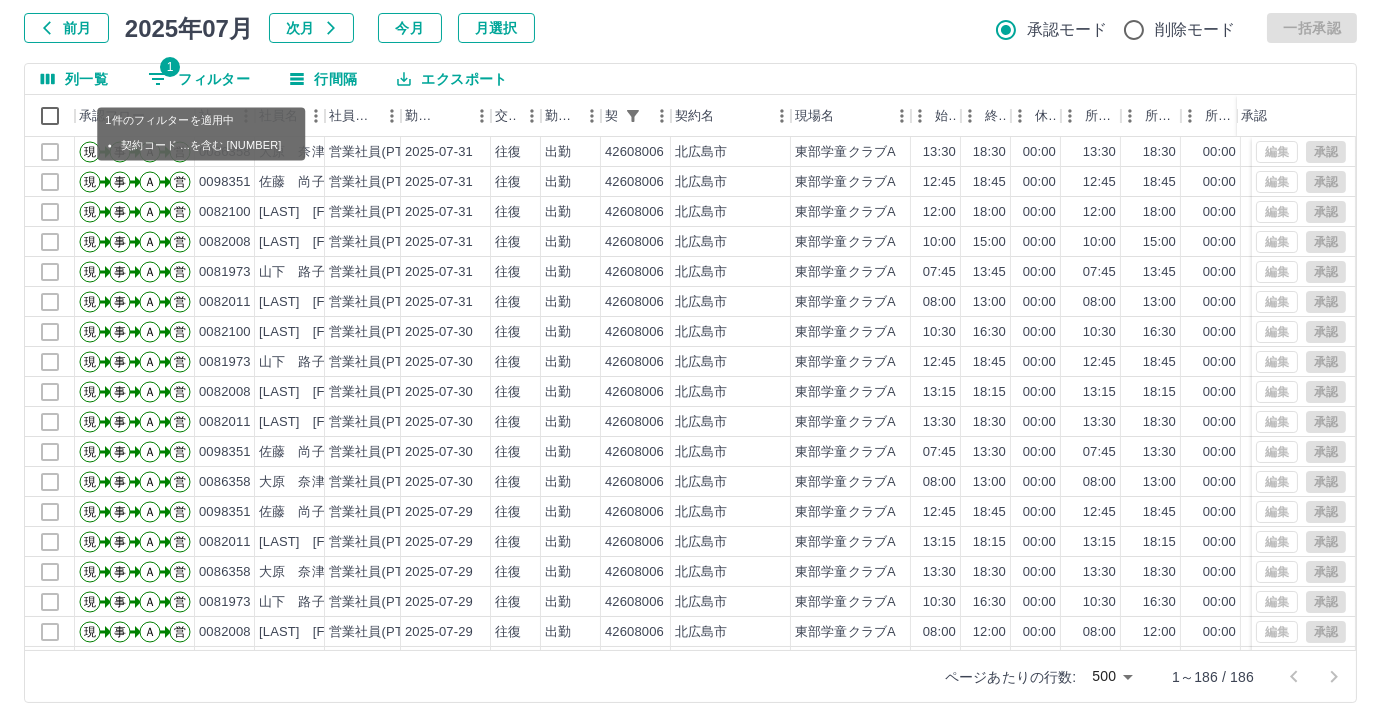 click on "1 フィルター" at bounding box center (199, 79) 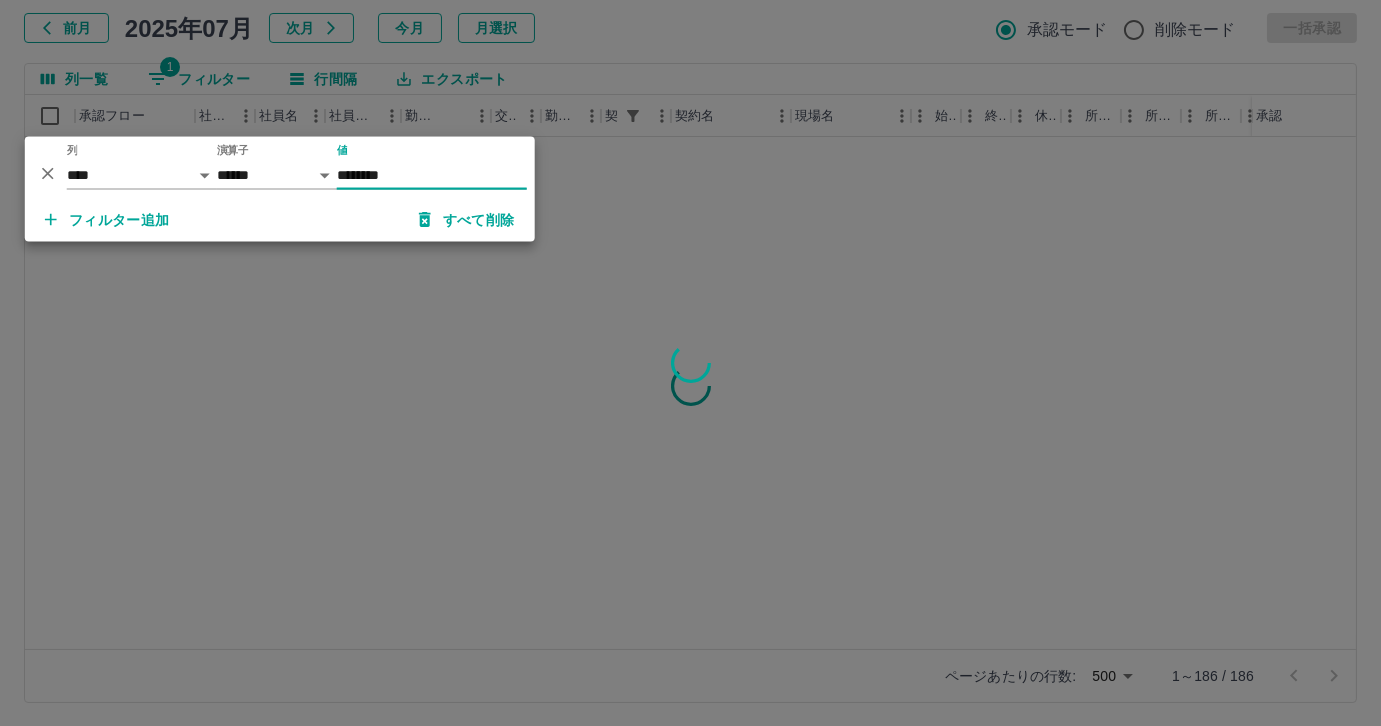 type on "********" 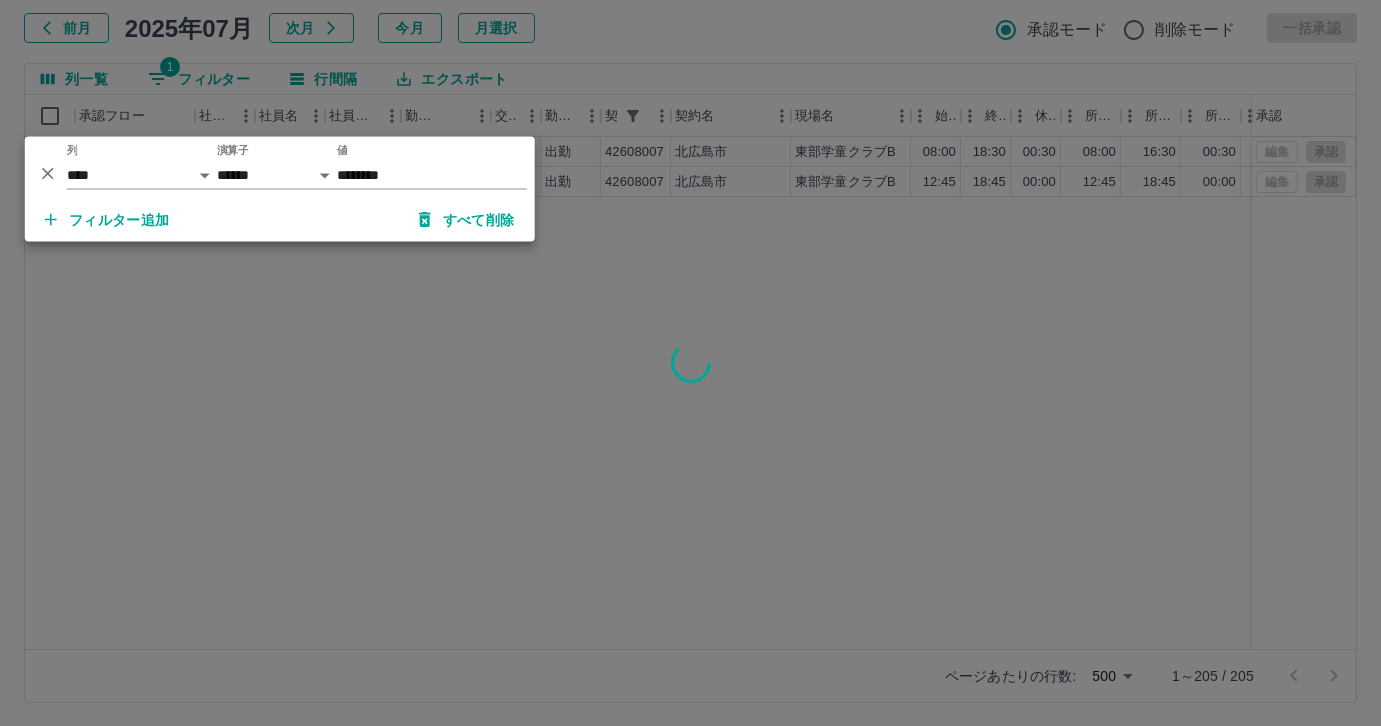 click at bounding box center (690, 363) 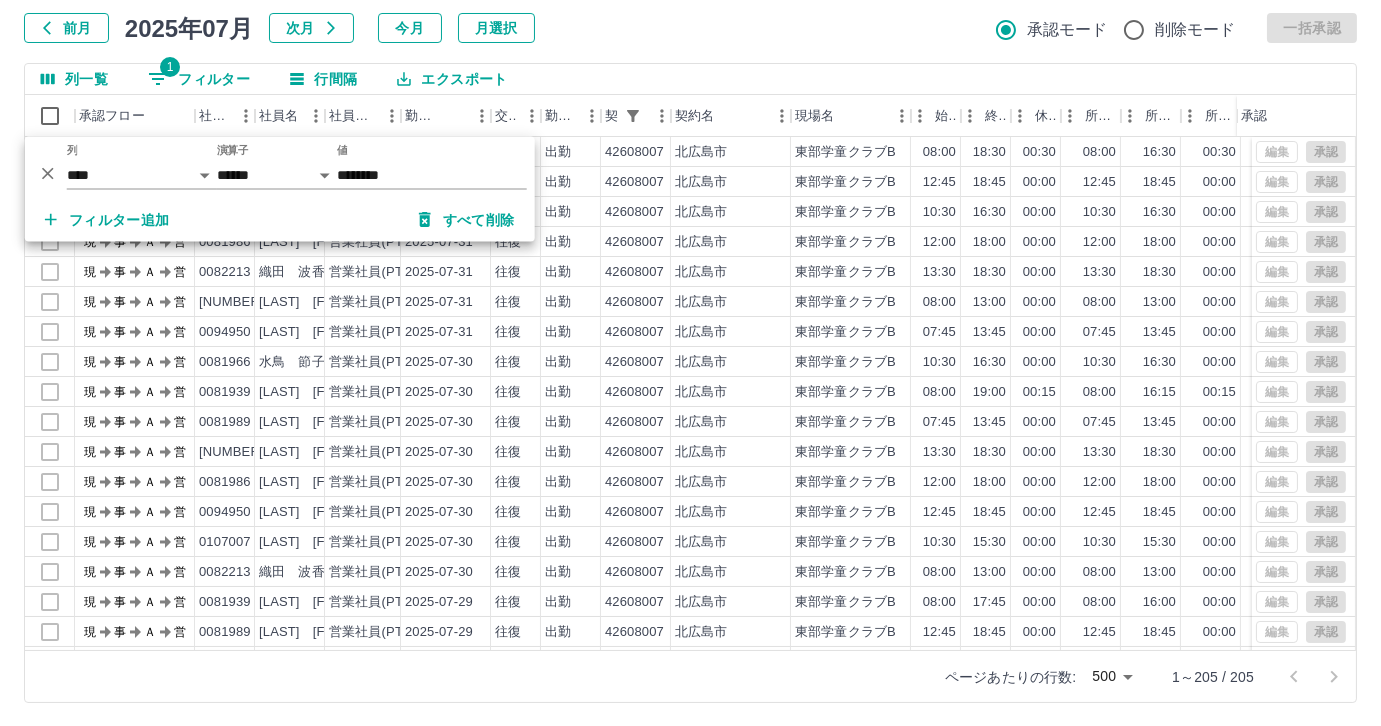 click at bounding box center [690, 363] 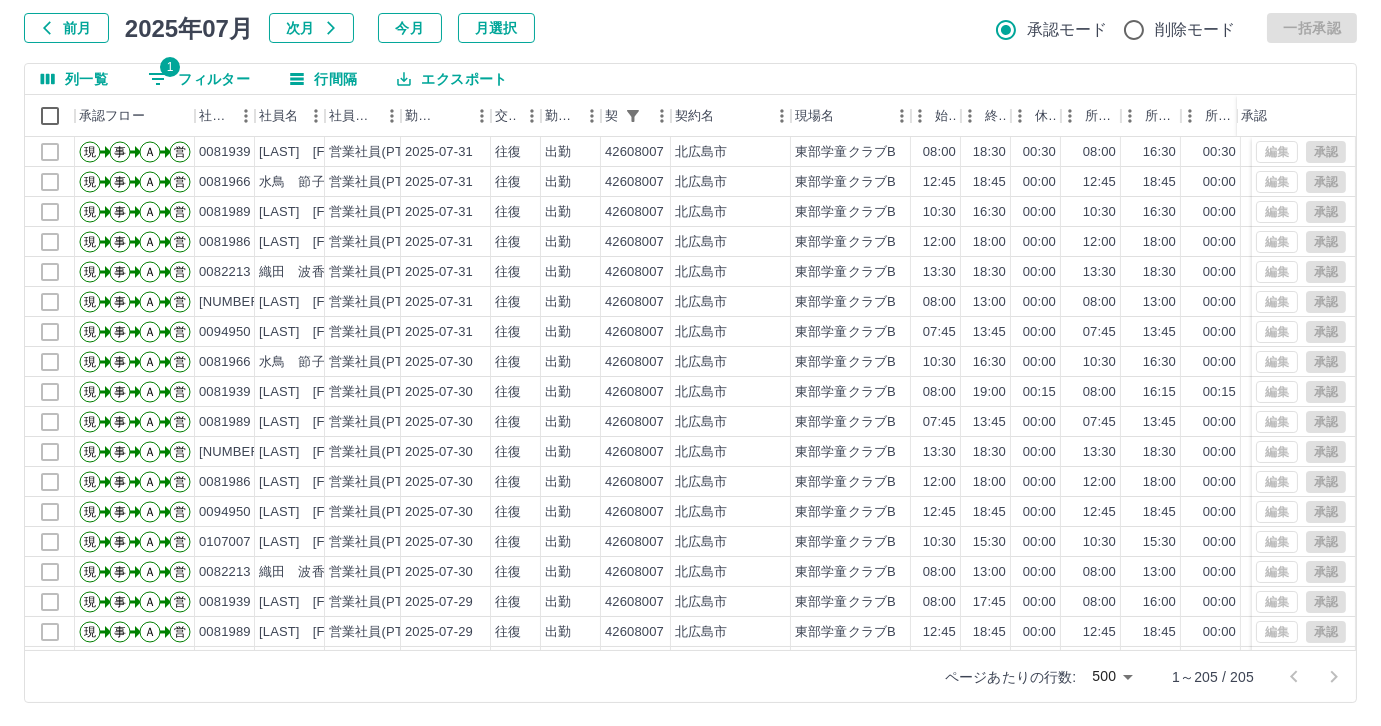 select on "**********" 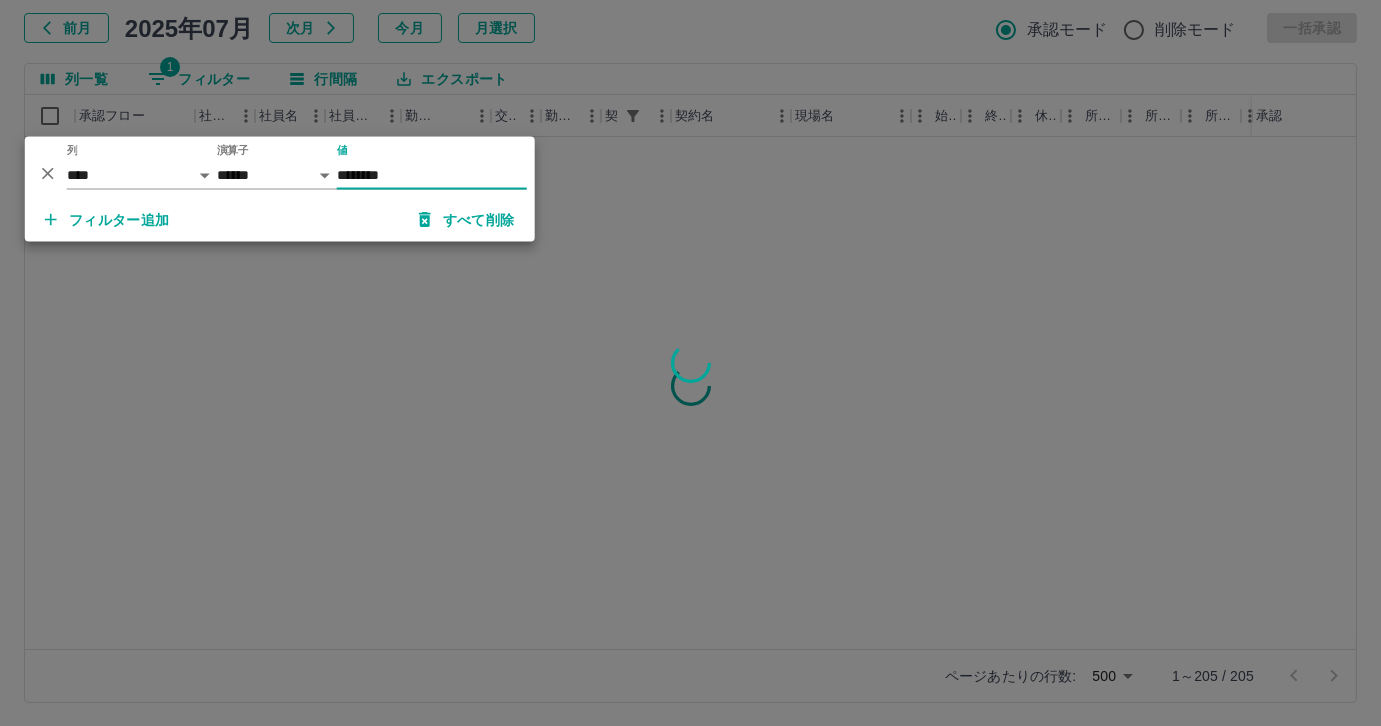 type on "********" 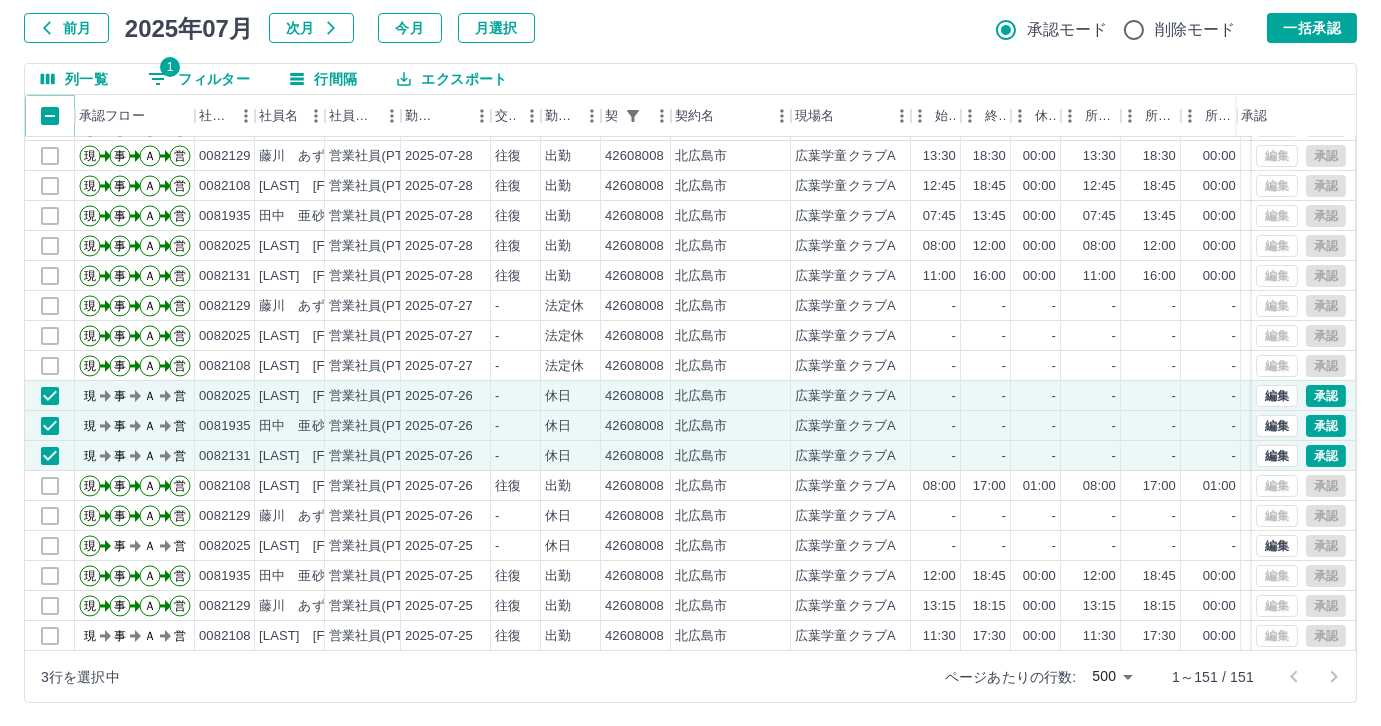 scroll, scrollTop: 454, scrollLeft: 0, axis: vertical 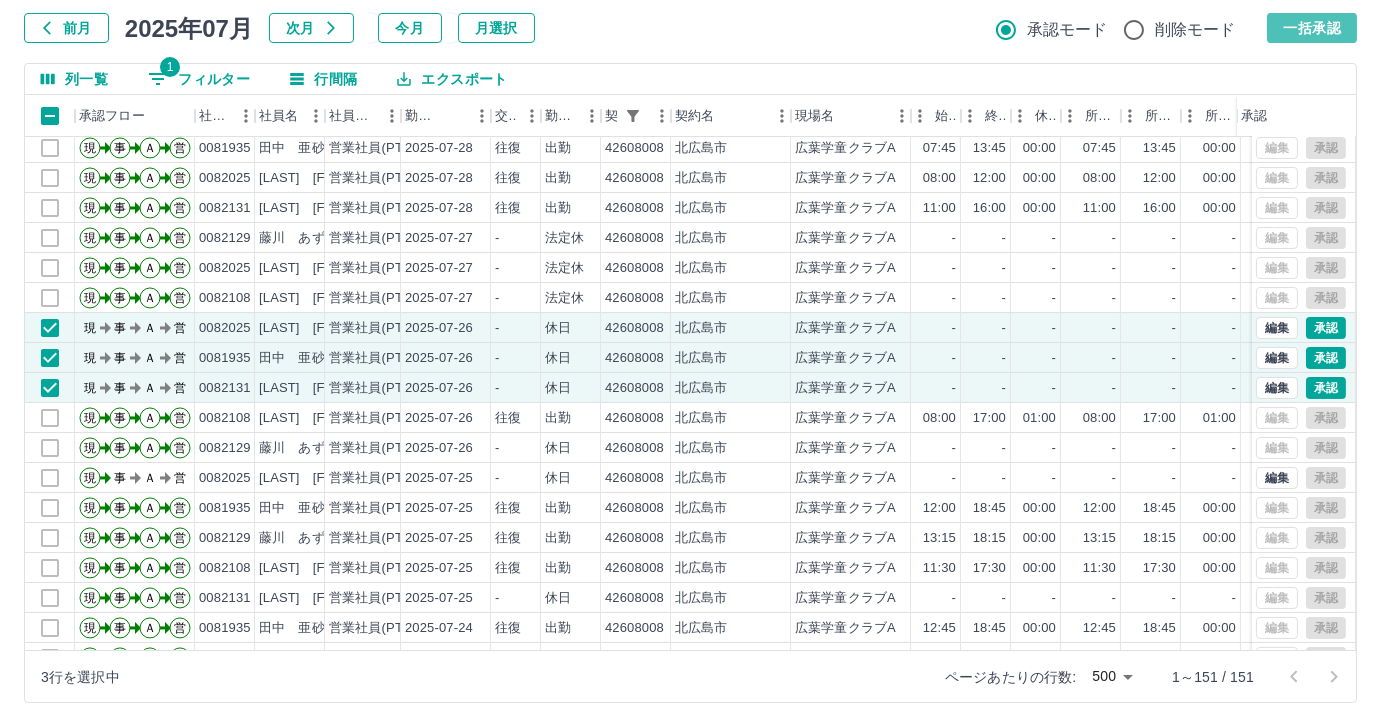 drag, startPoint x: 1294, startPoint y: 21, endPoint x: 838, endPoint y: 245, distance: 508.04724 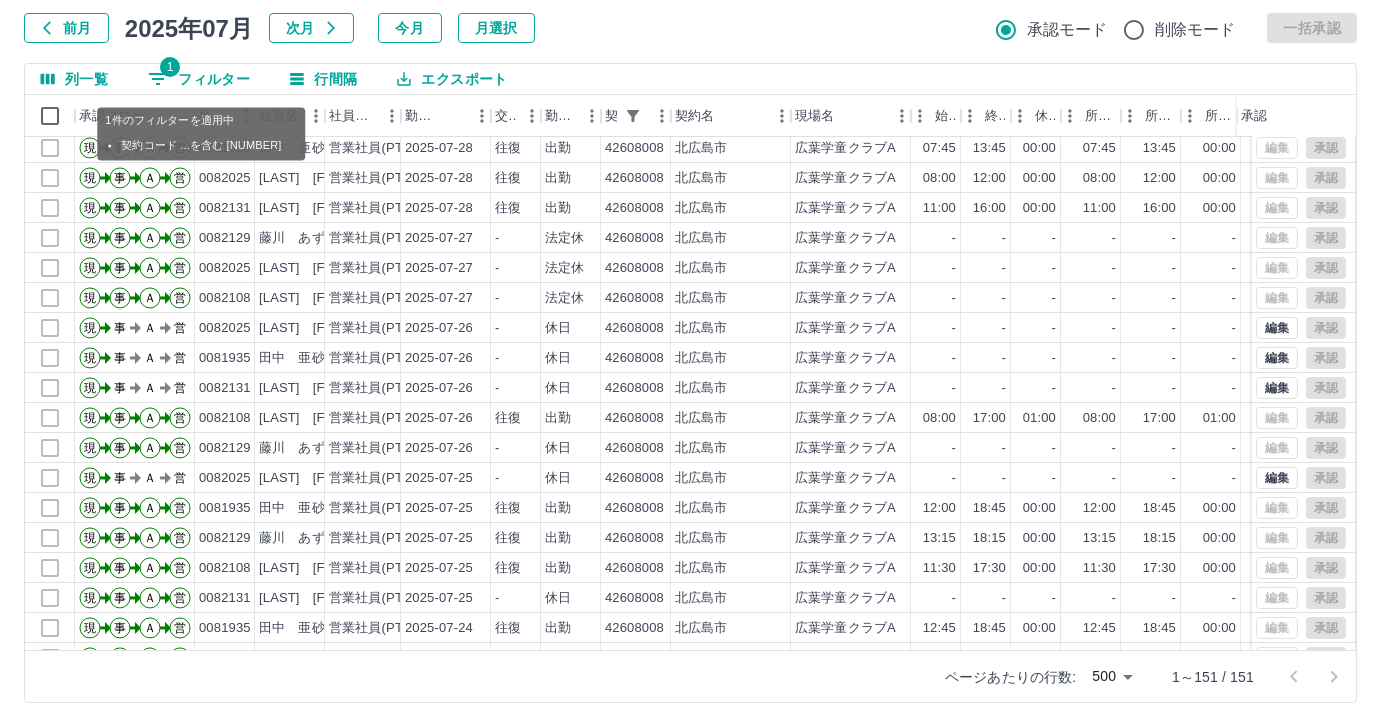 click on "1 フィルター" at bounding box center [199, 79] 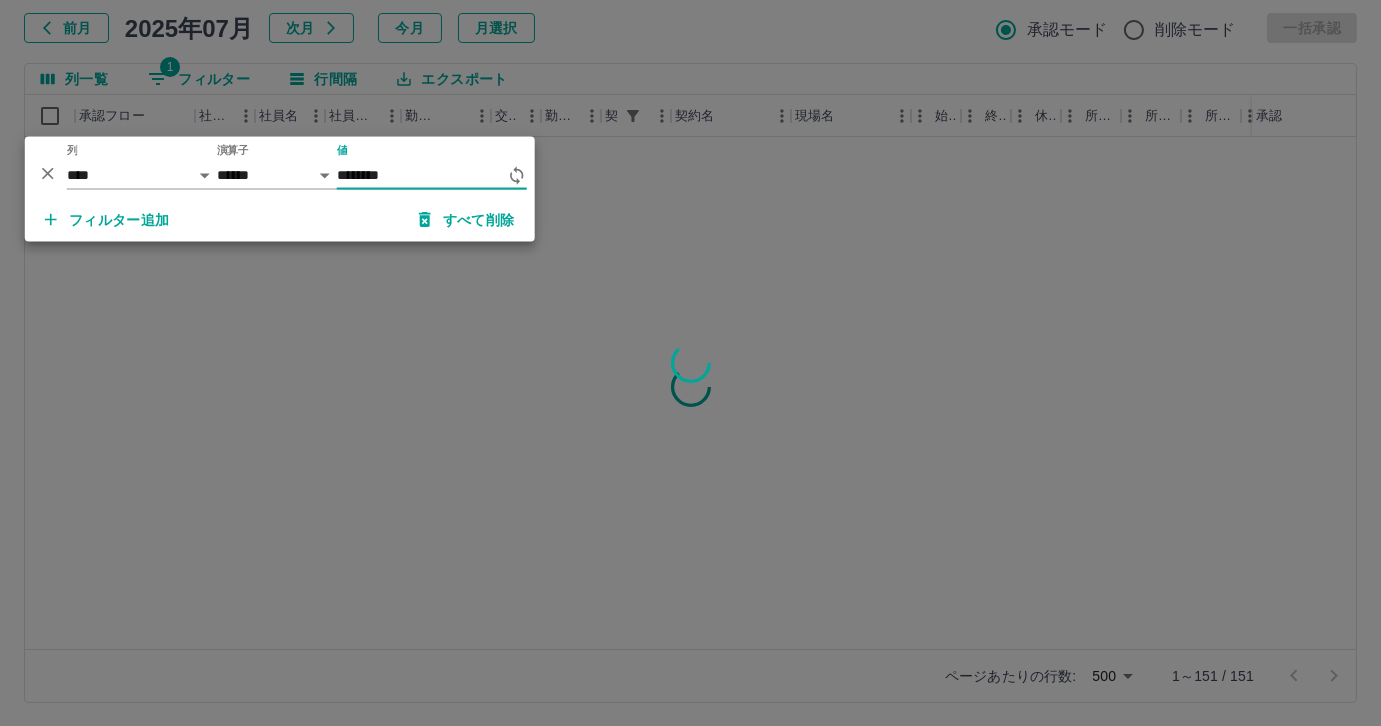 scroll, scrollTop: 0, scrollLeft: 0, axis: both 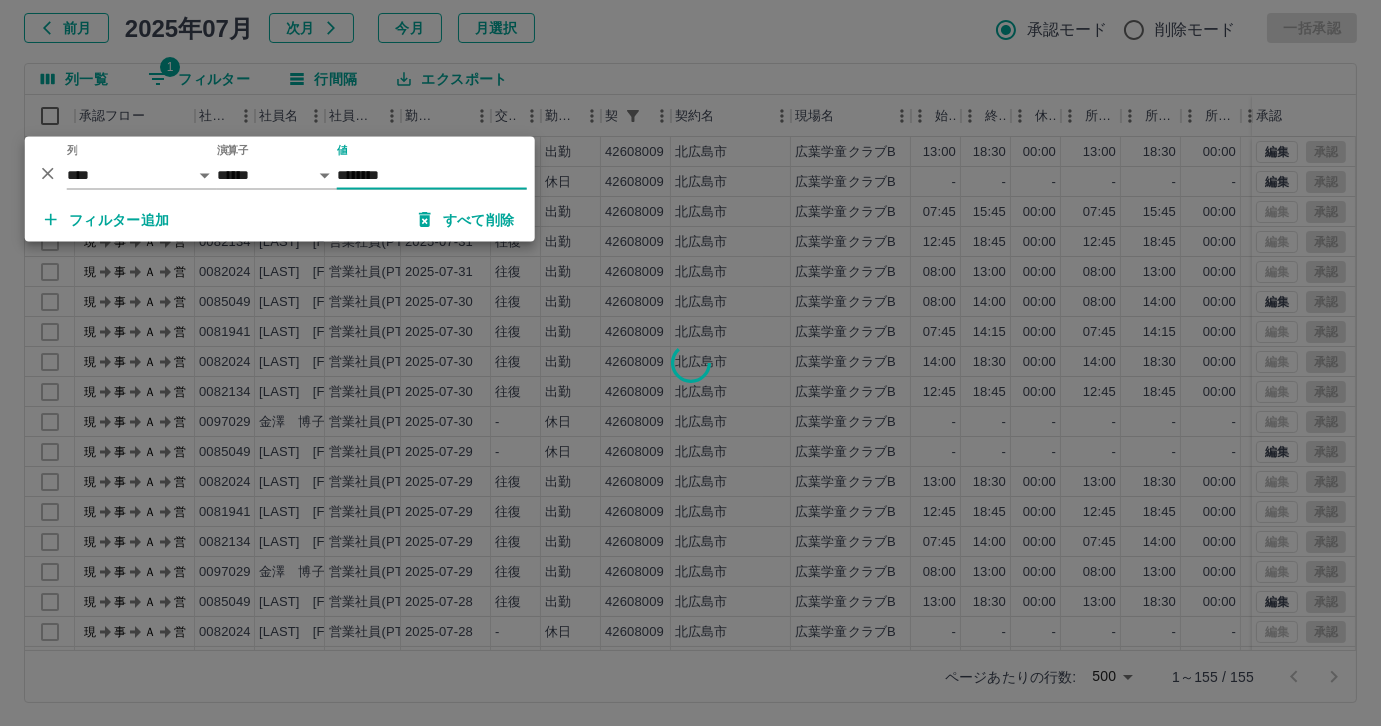 type on "********" 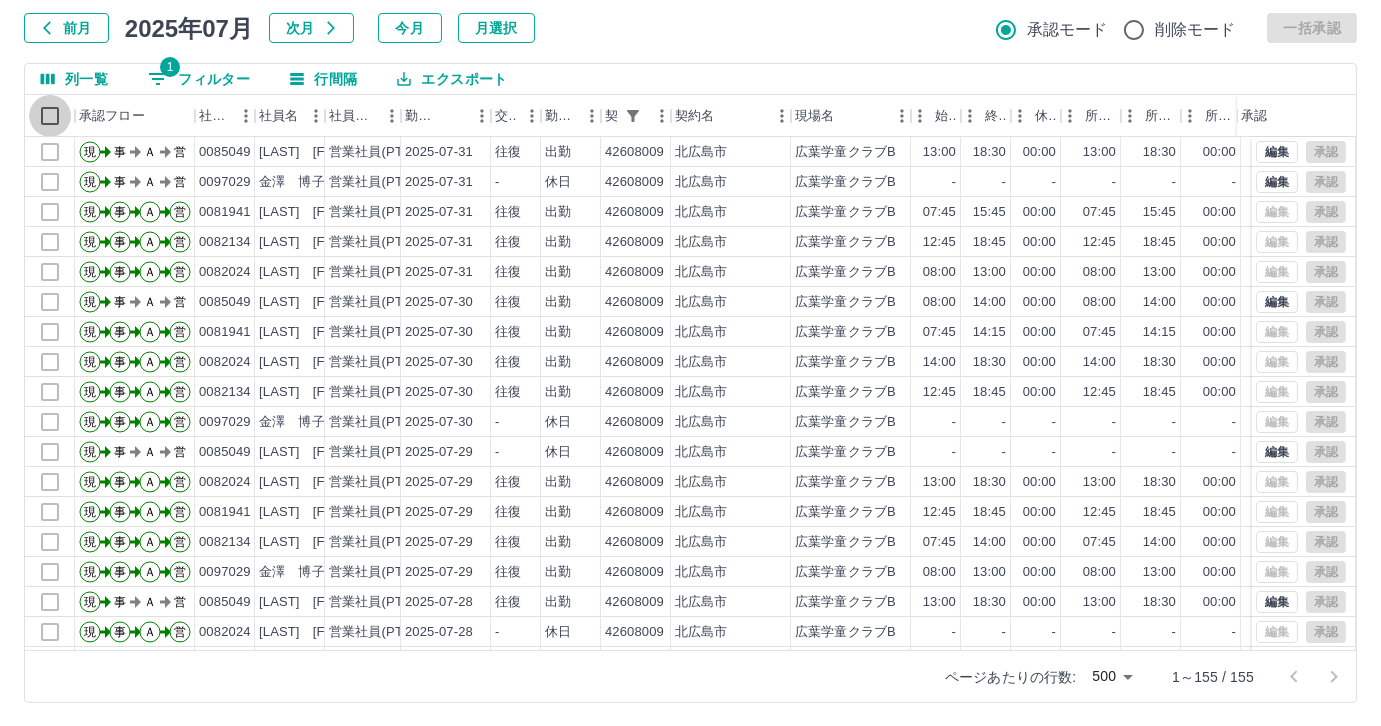 select on "**********" 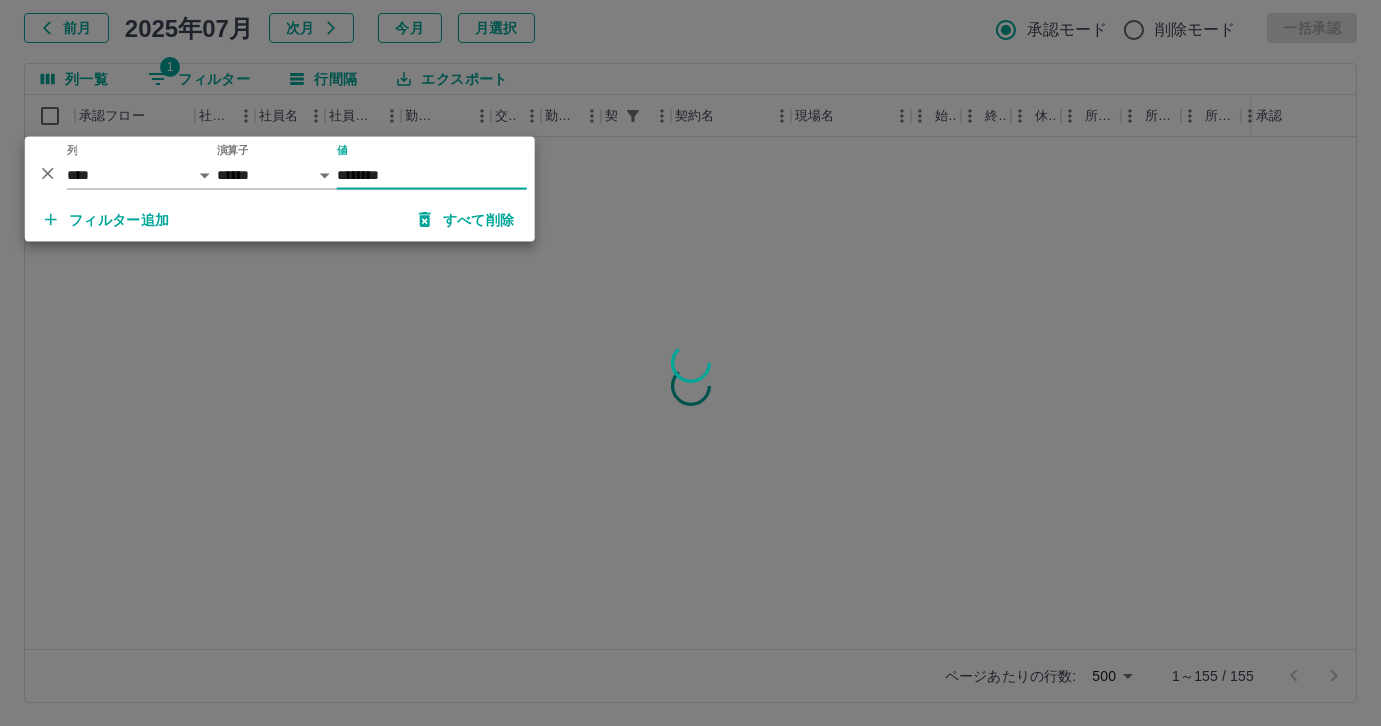 type on "********" 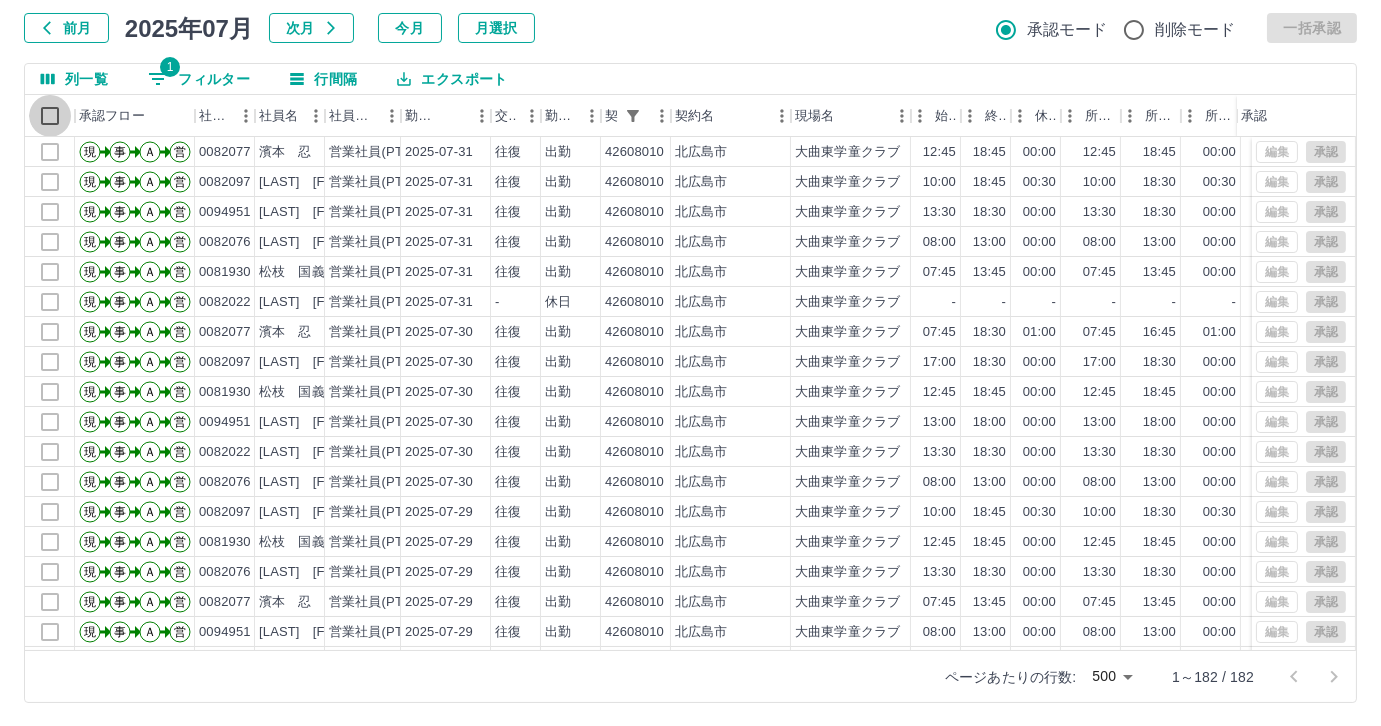 select on "**********" 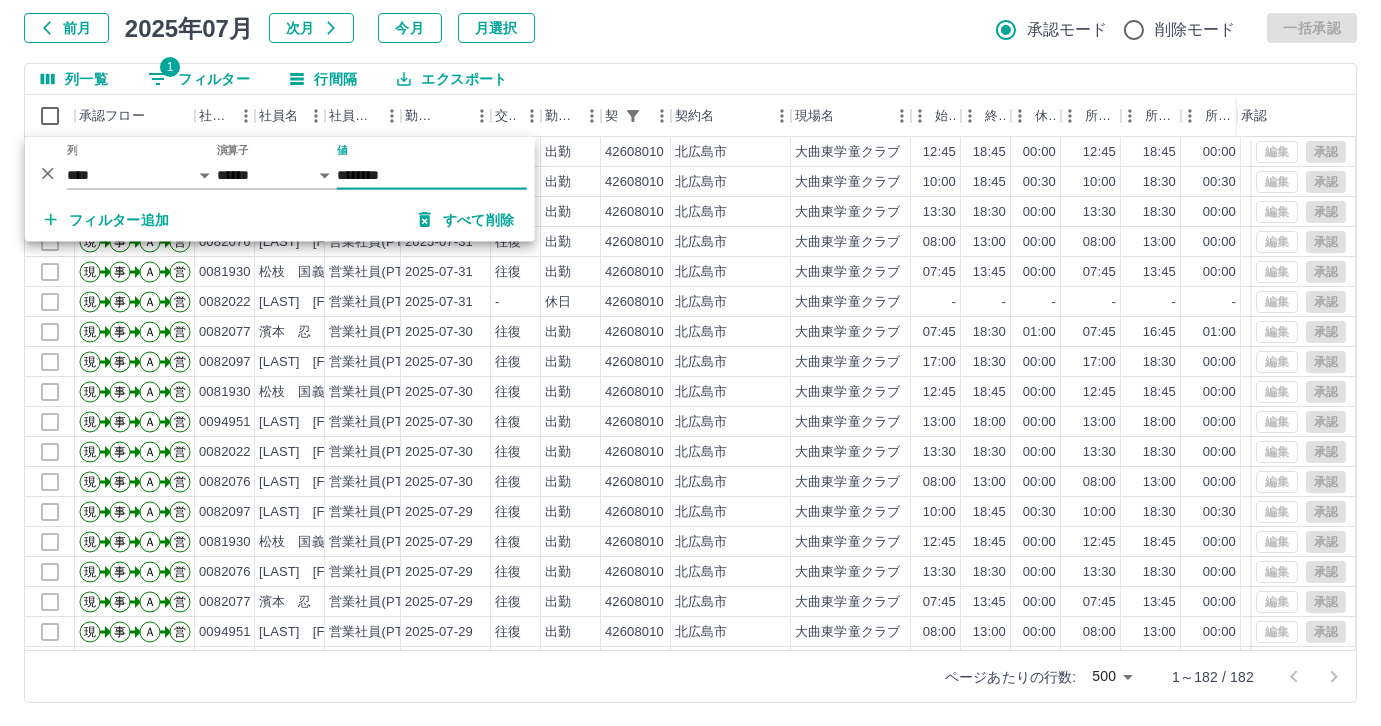 click on "********" at bounding box center [432, 175] 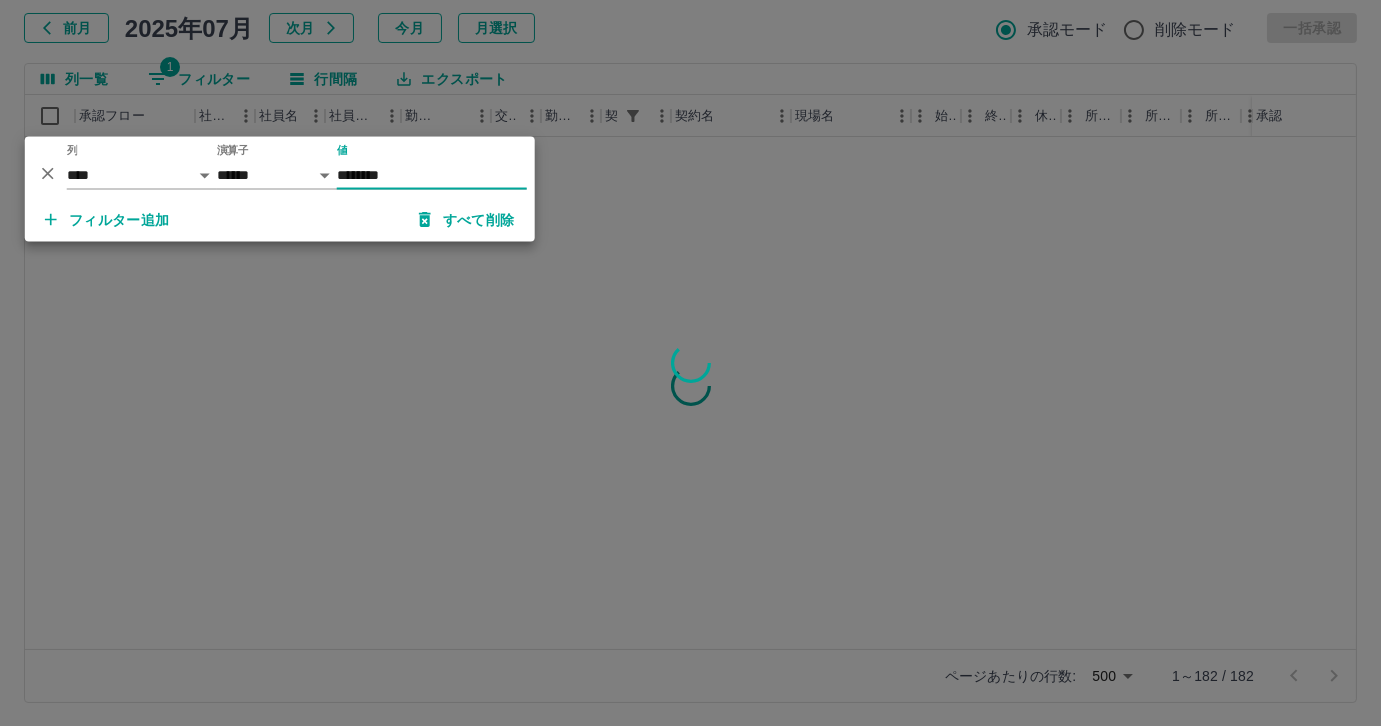 type on "********" 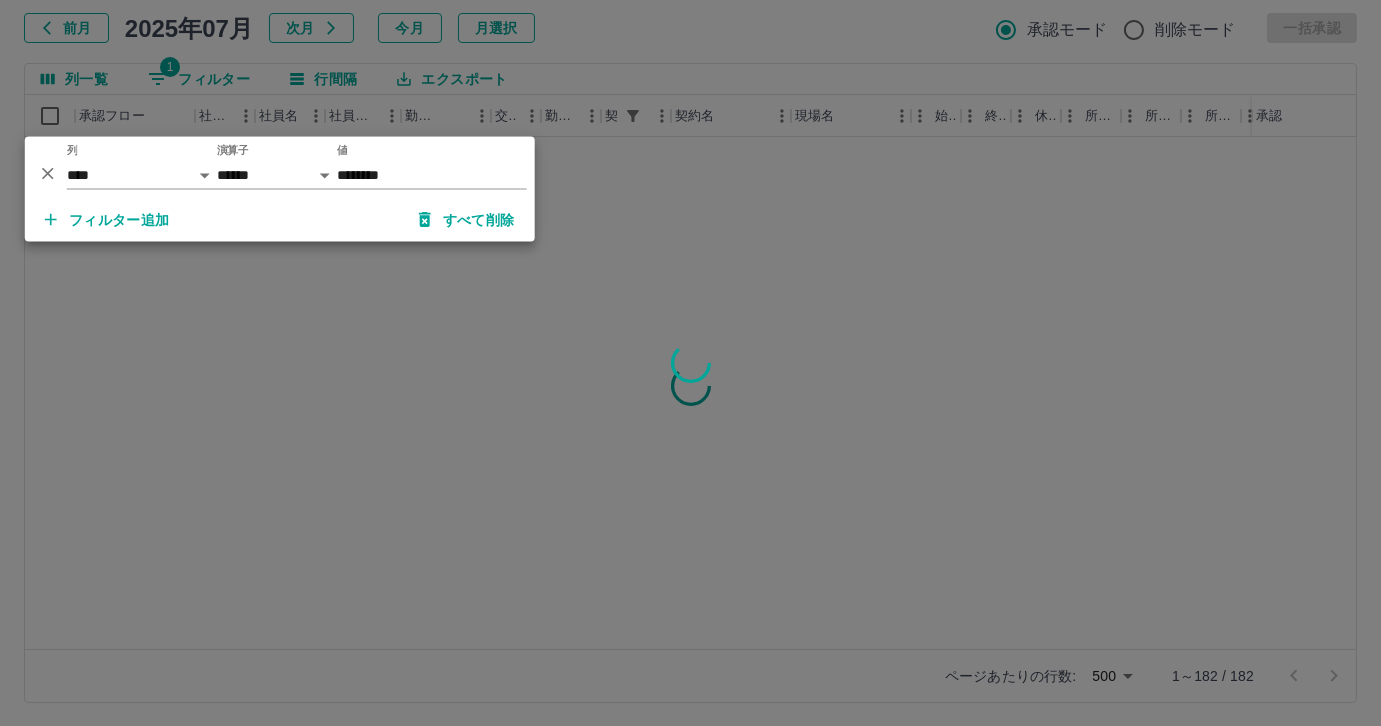 click at bounding box center [690, 363] 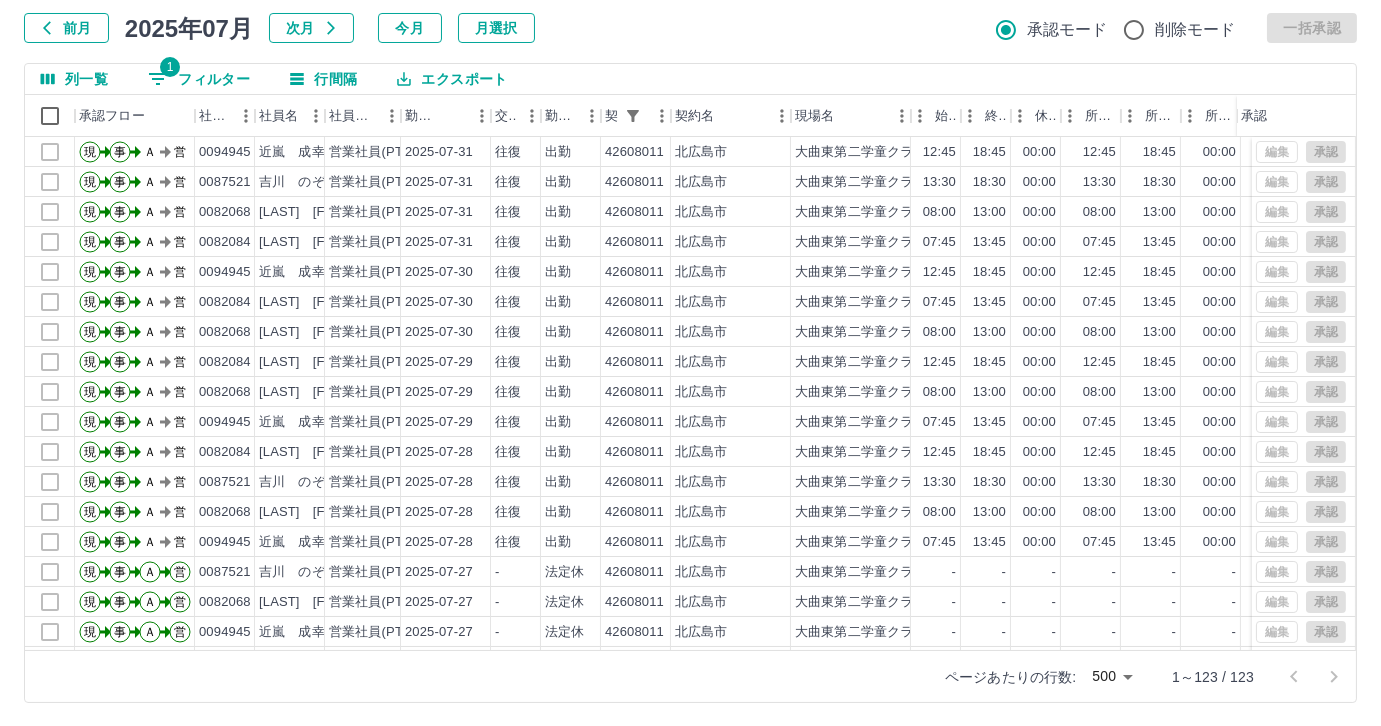 select on "**********" 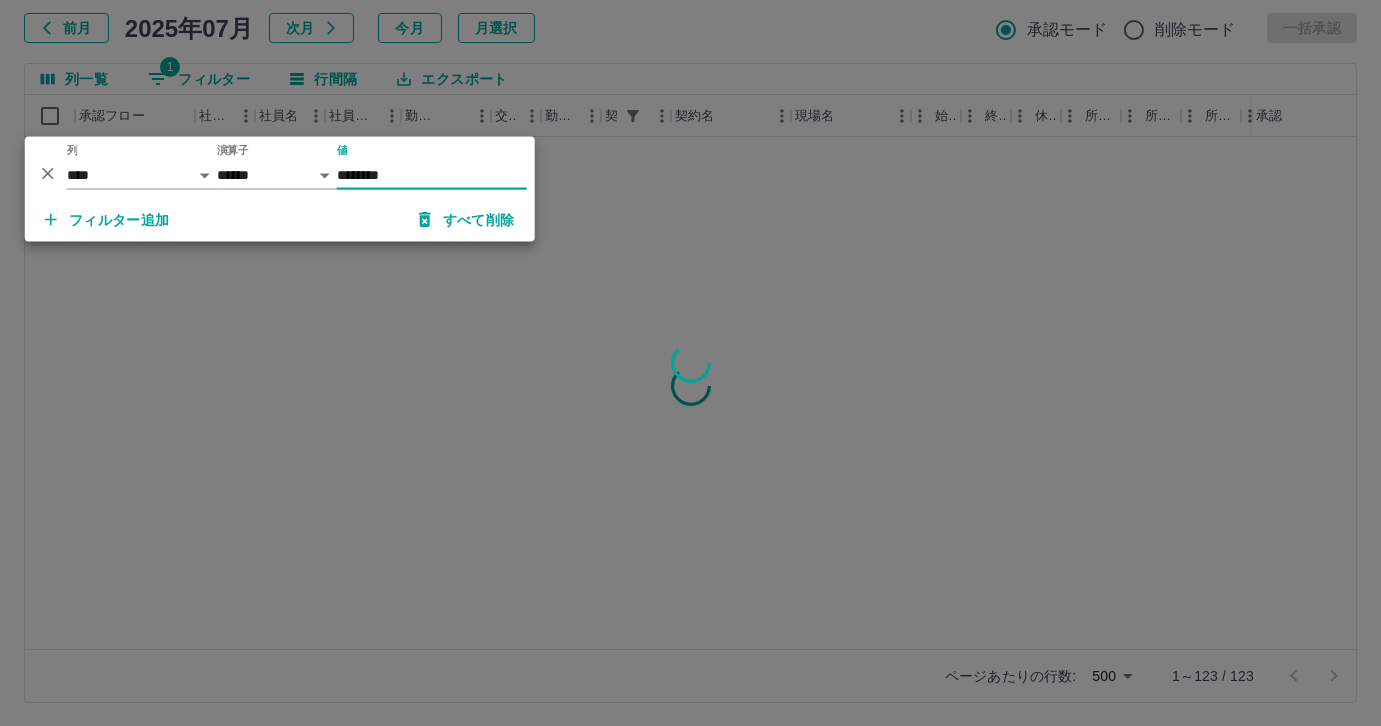type on "********" 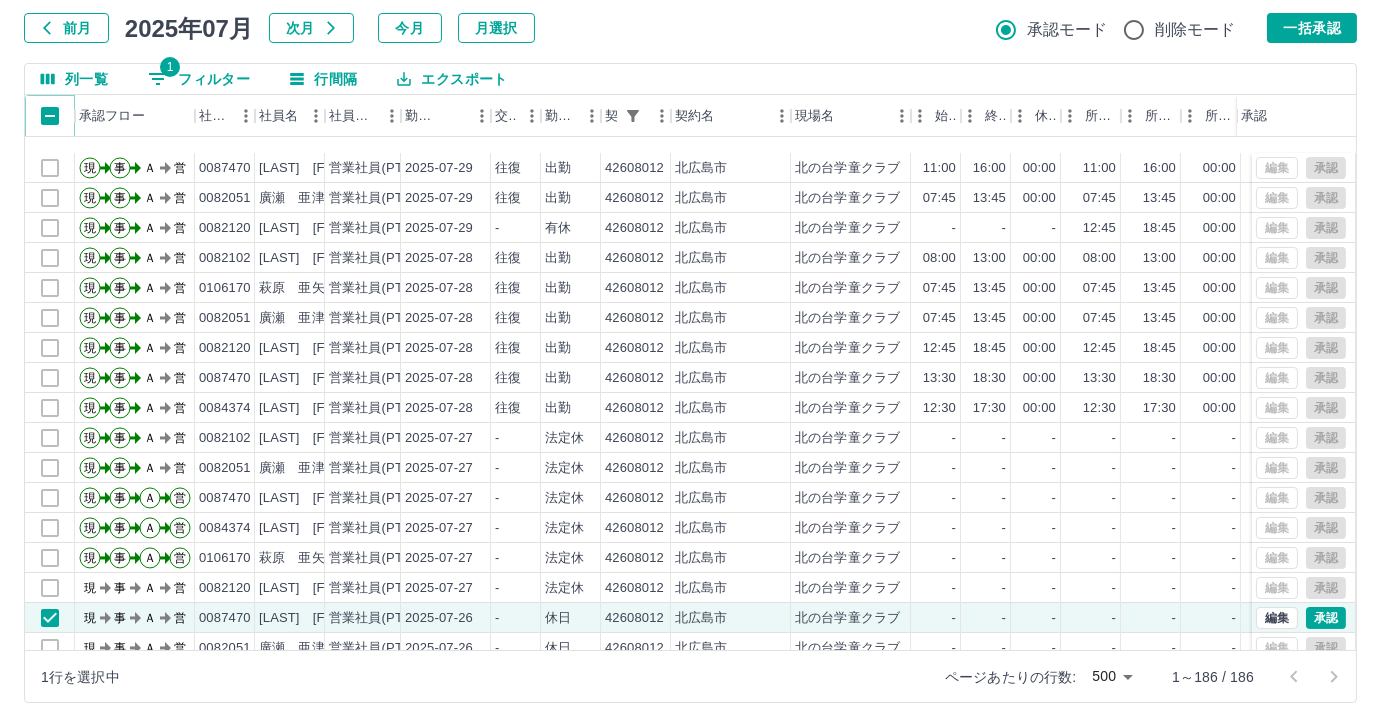 scroll, scrollTop: 545, scrollLeft: 0, axis: vertical 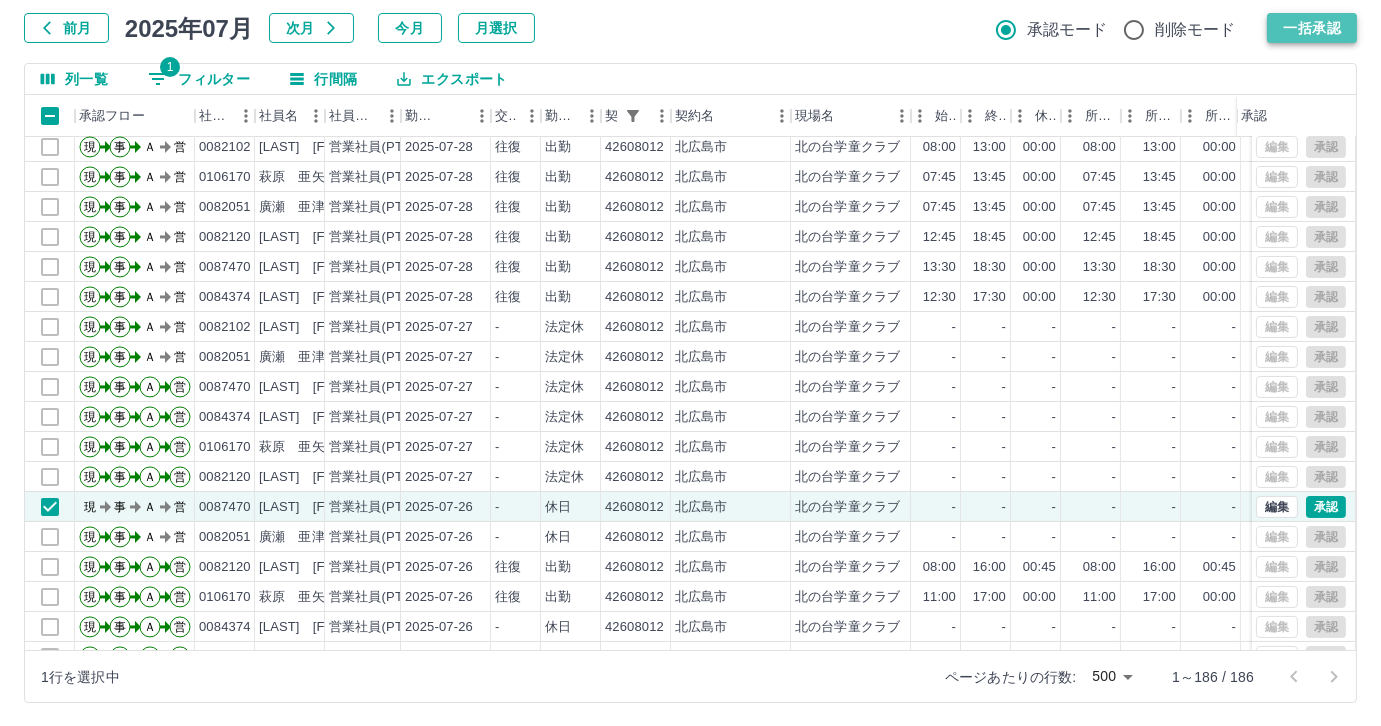 click on "一括承認" at bounding box center [1312, 28] 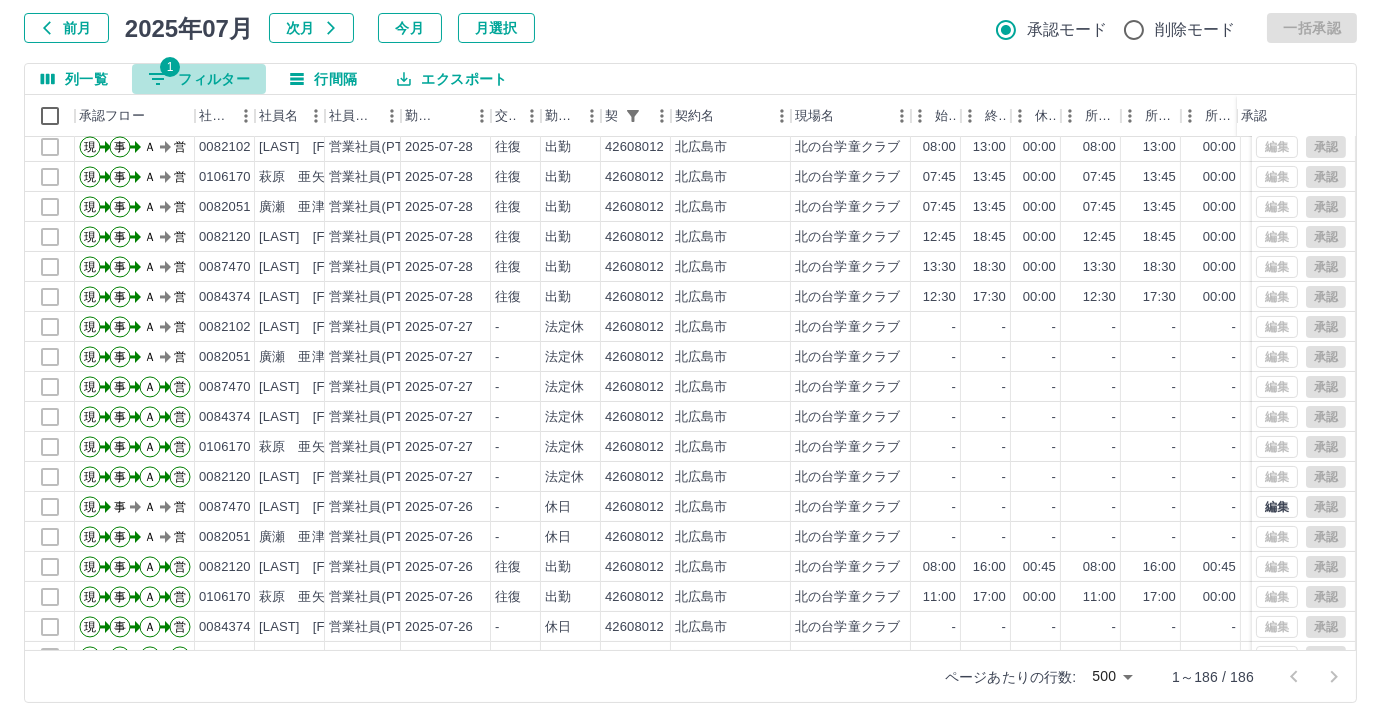 click on "1 フィルター" at bounding box center [199, 79] 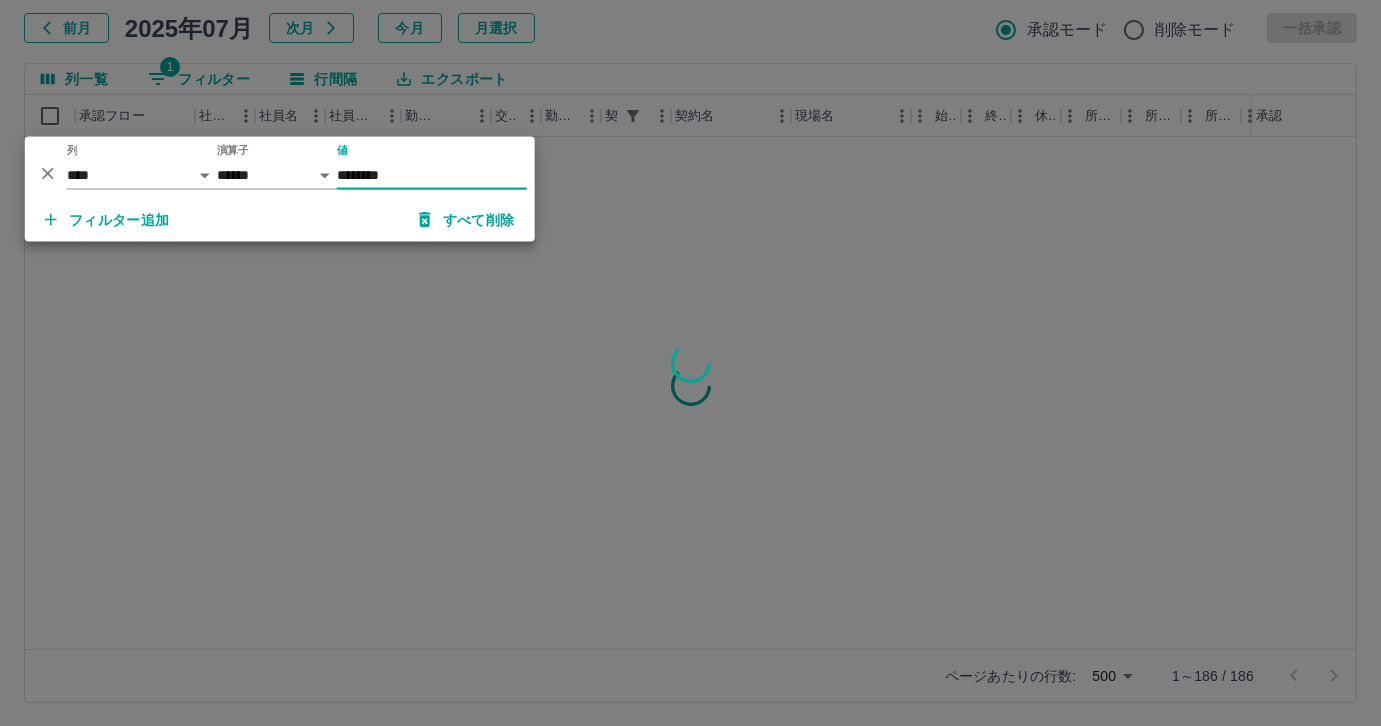 scroll, scrollTop: 0, scrollLeft: 0, axis: both 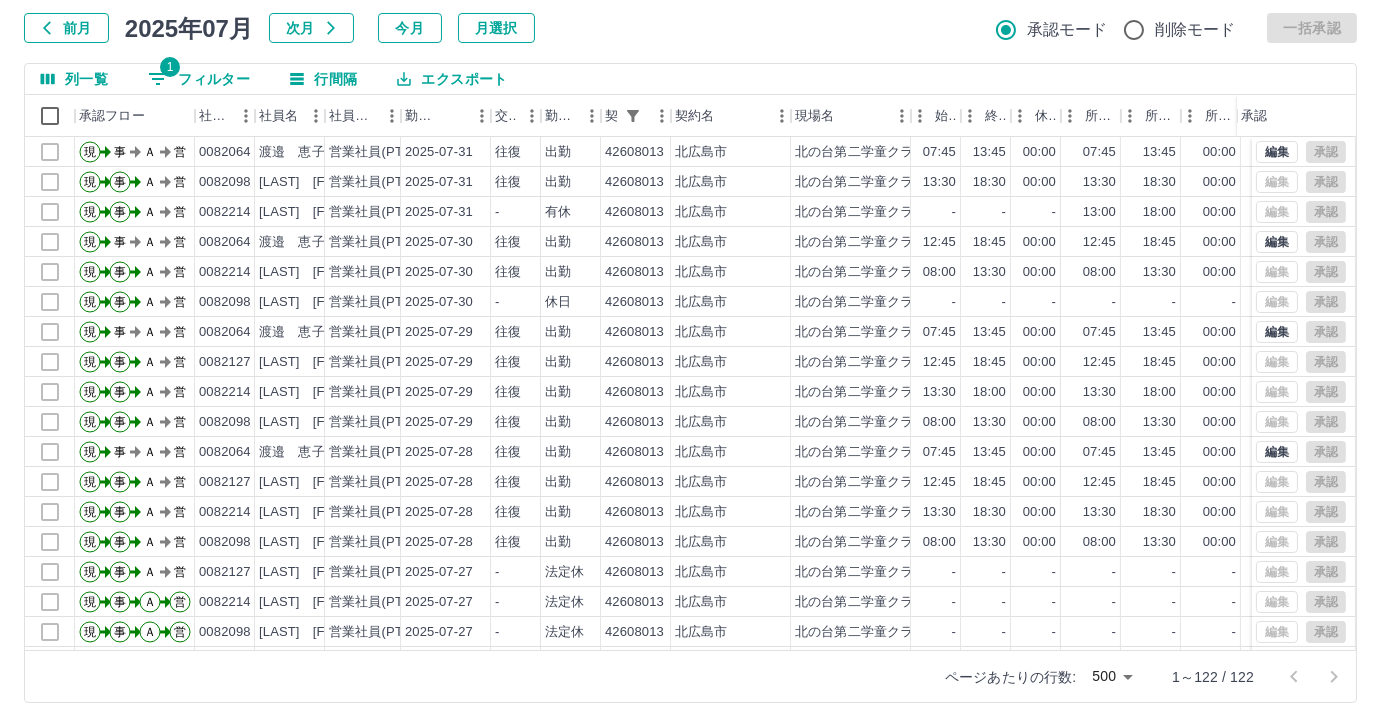 select on "**********" 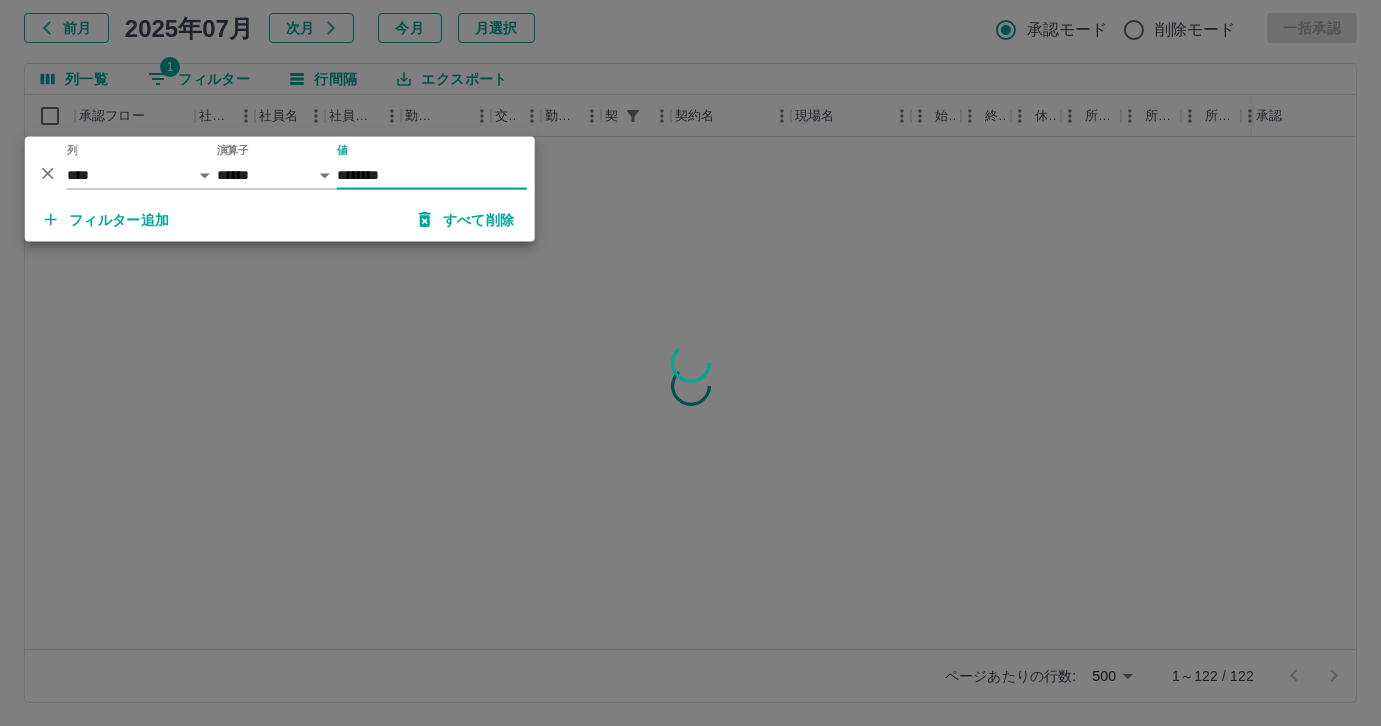type on "********" 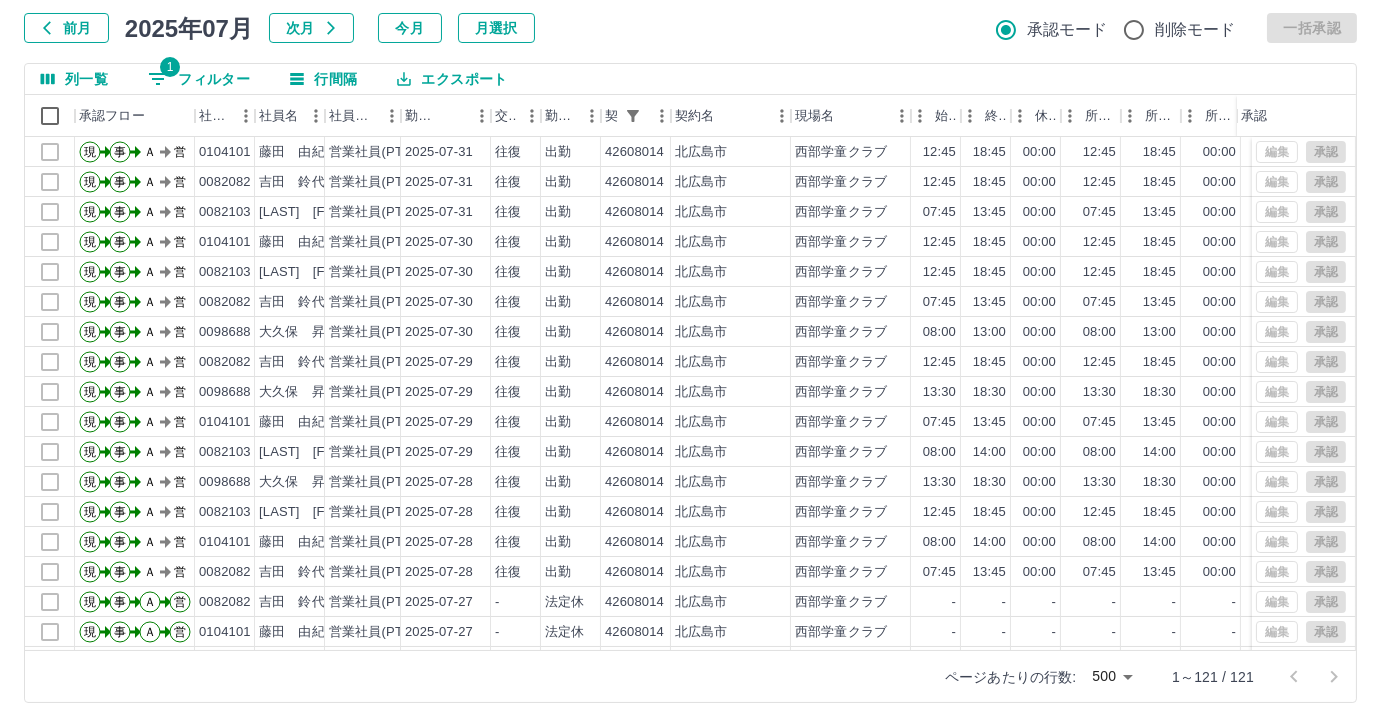 select on "**********" 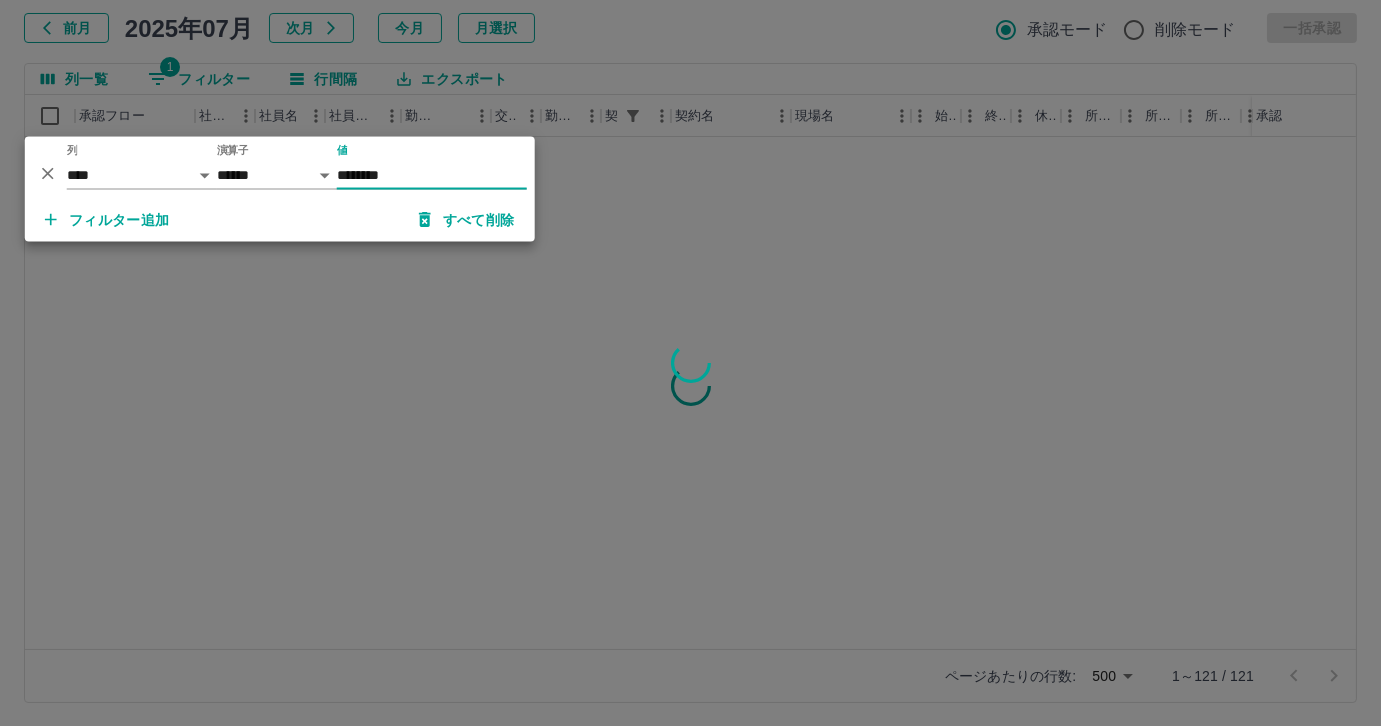 type on "********" 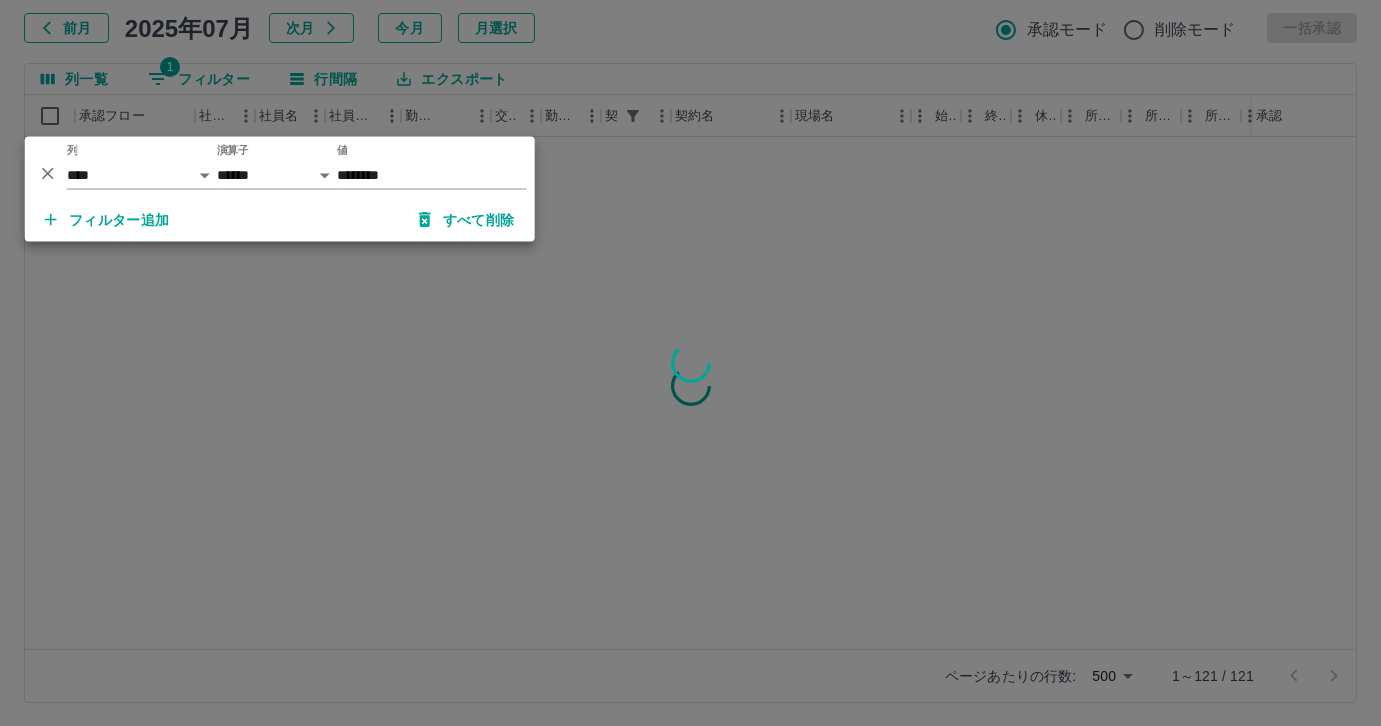 drag, startPoint x: 685, startPoint y: 139, endPoint x: 735, endPoint y: 246, distance: 118.10589 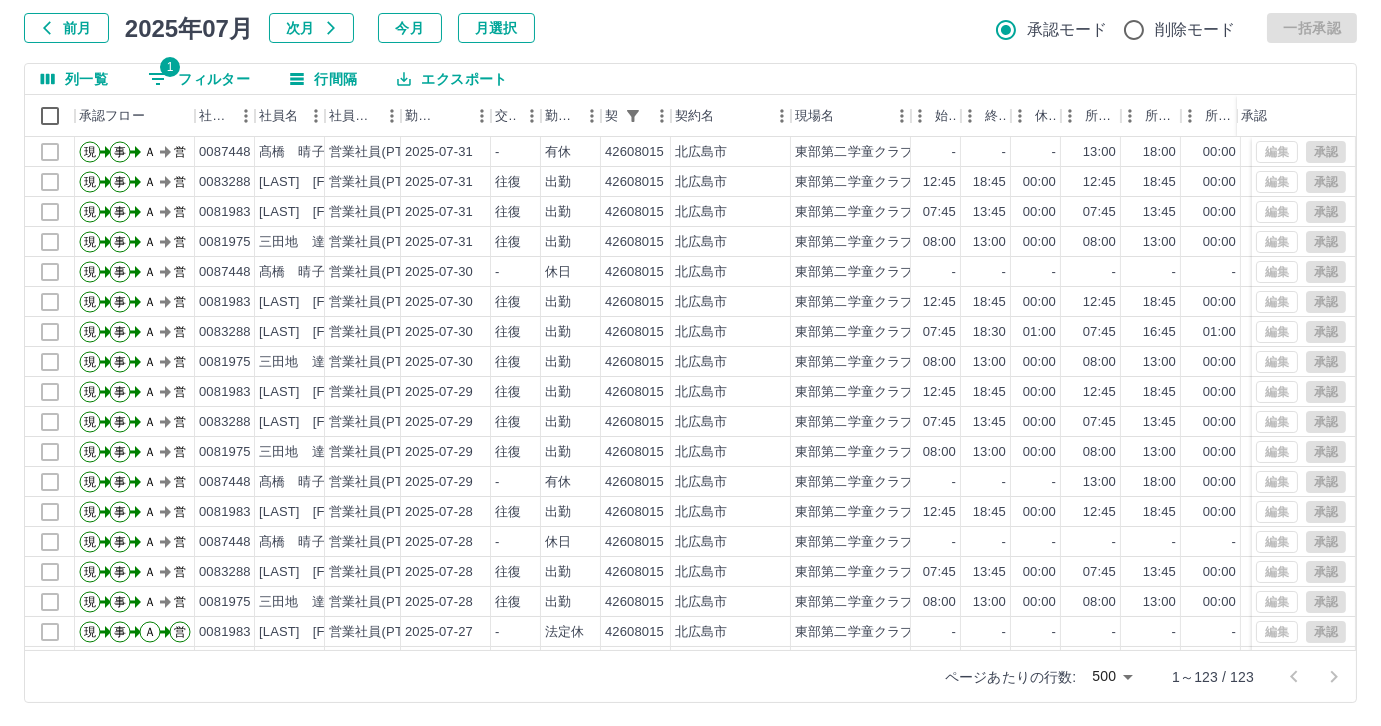 select on "**********" 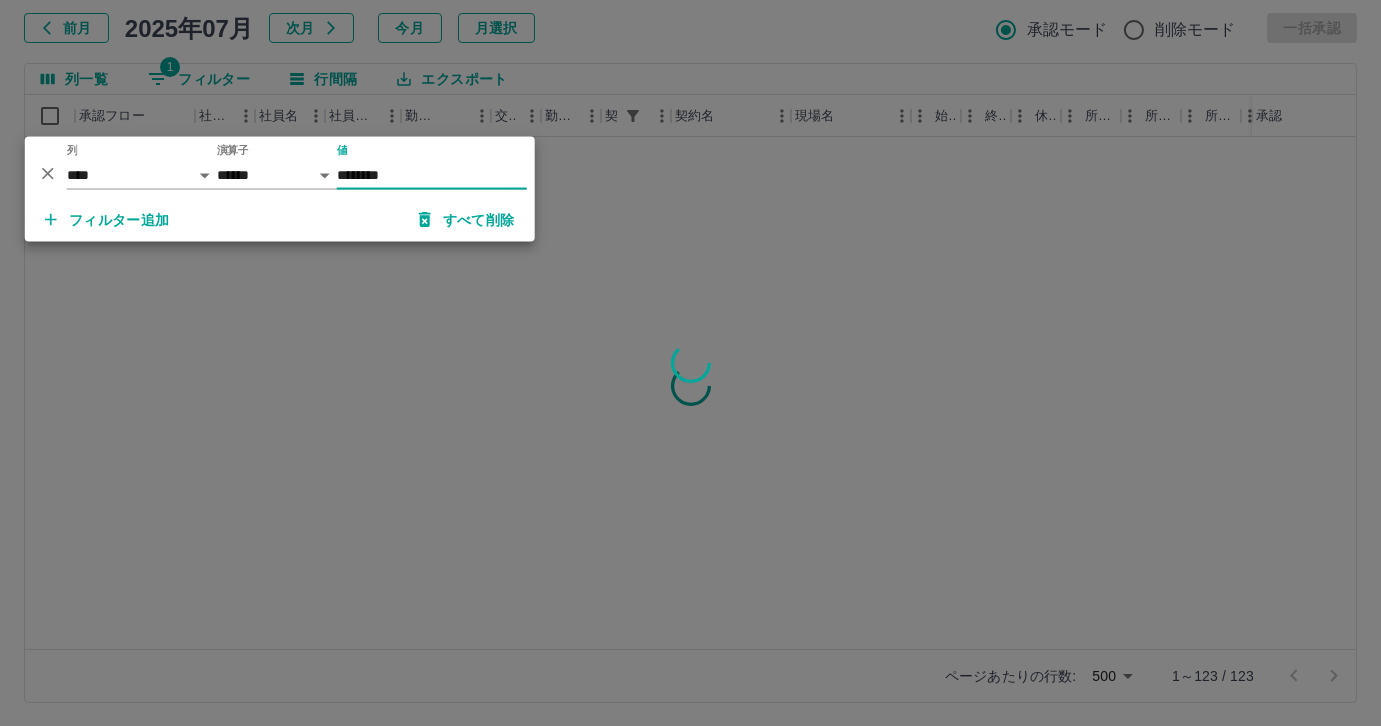 type on "********" 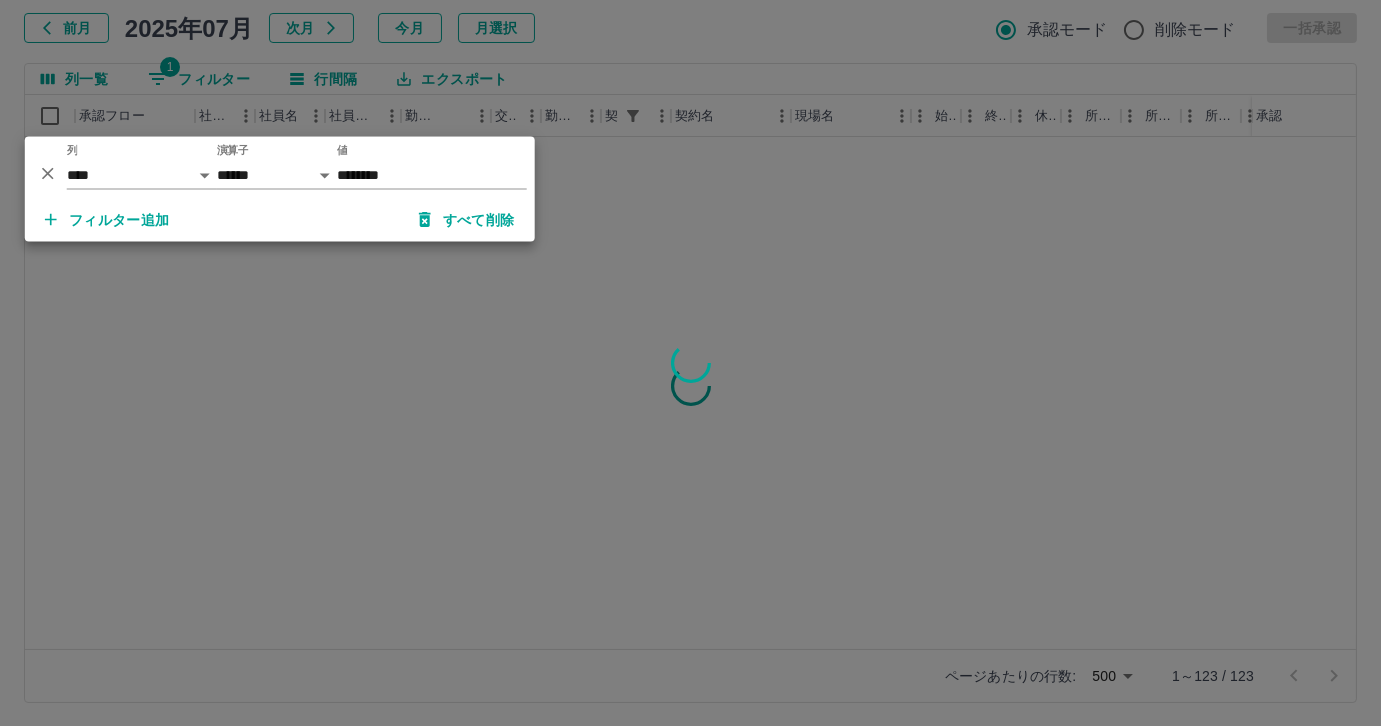 click at bounding box center [690, 363] 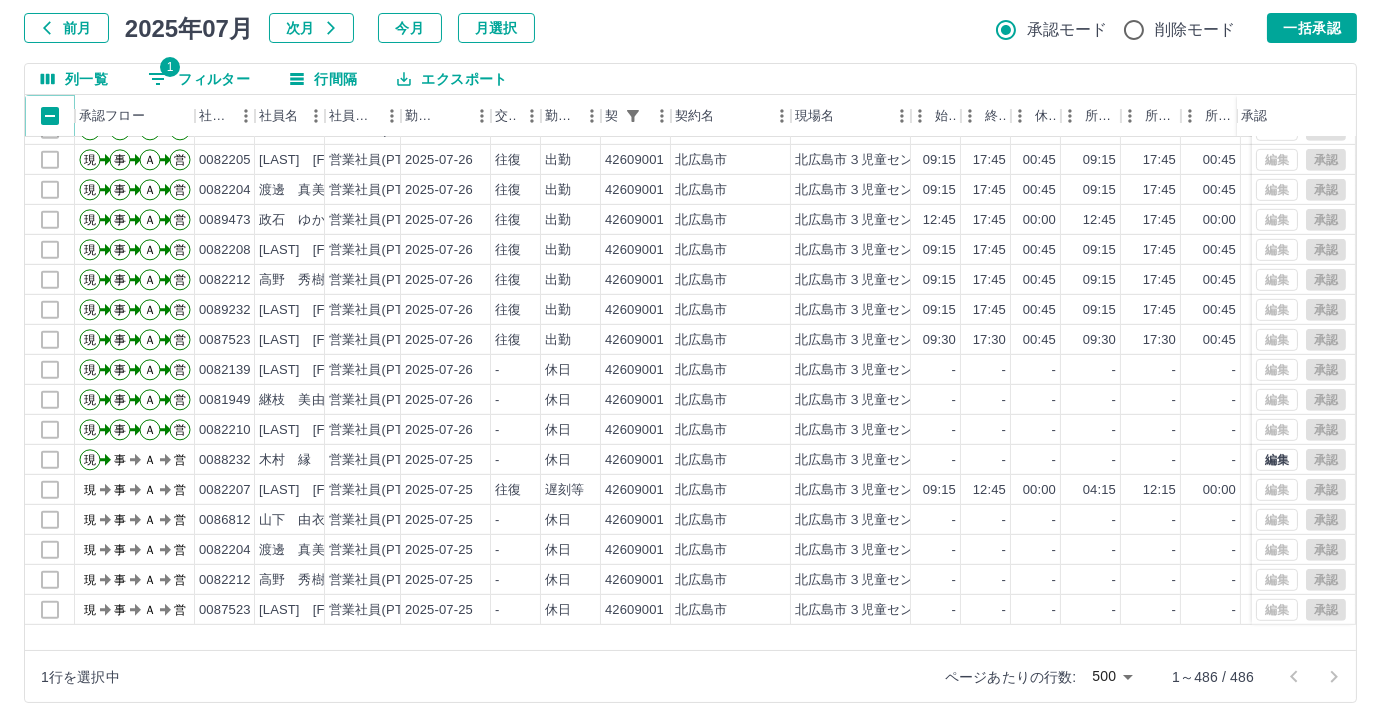 scroll, scrollTop: 2090, scrollLeft: 0, axis: vertical 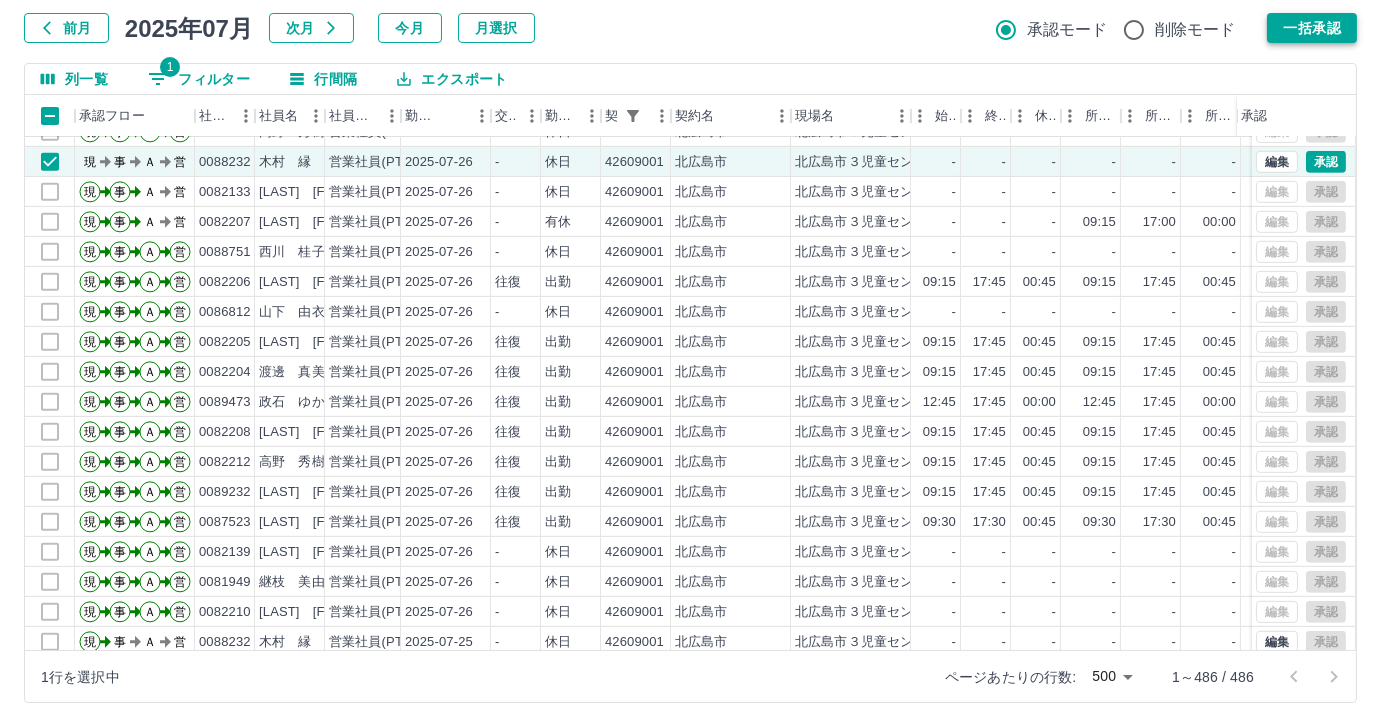 click on "一括承認" at bounding box center (1312, 28) 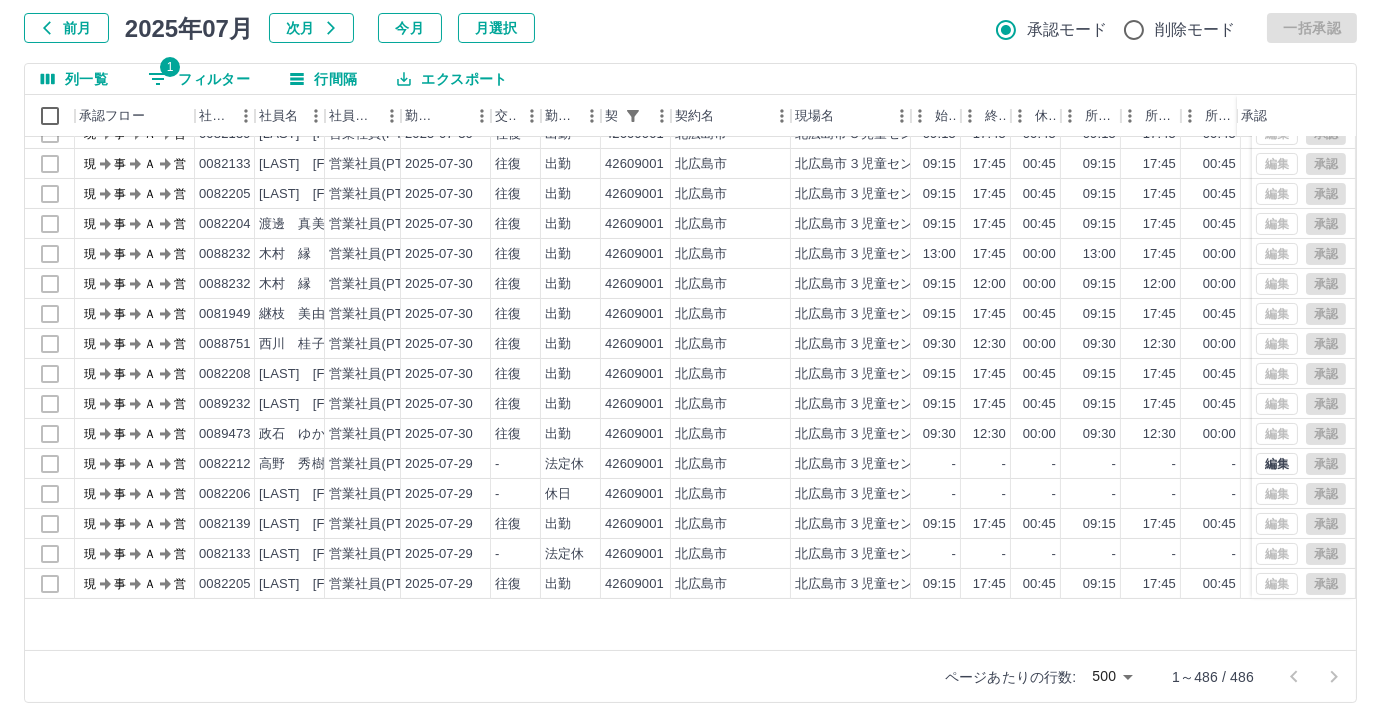 scroll, scrollTop: 0, scrollLeft: 0, axis: both 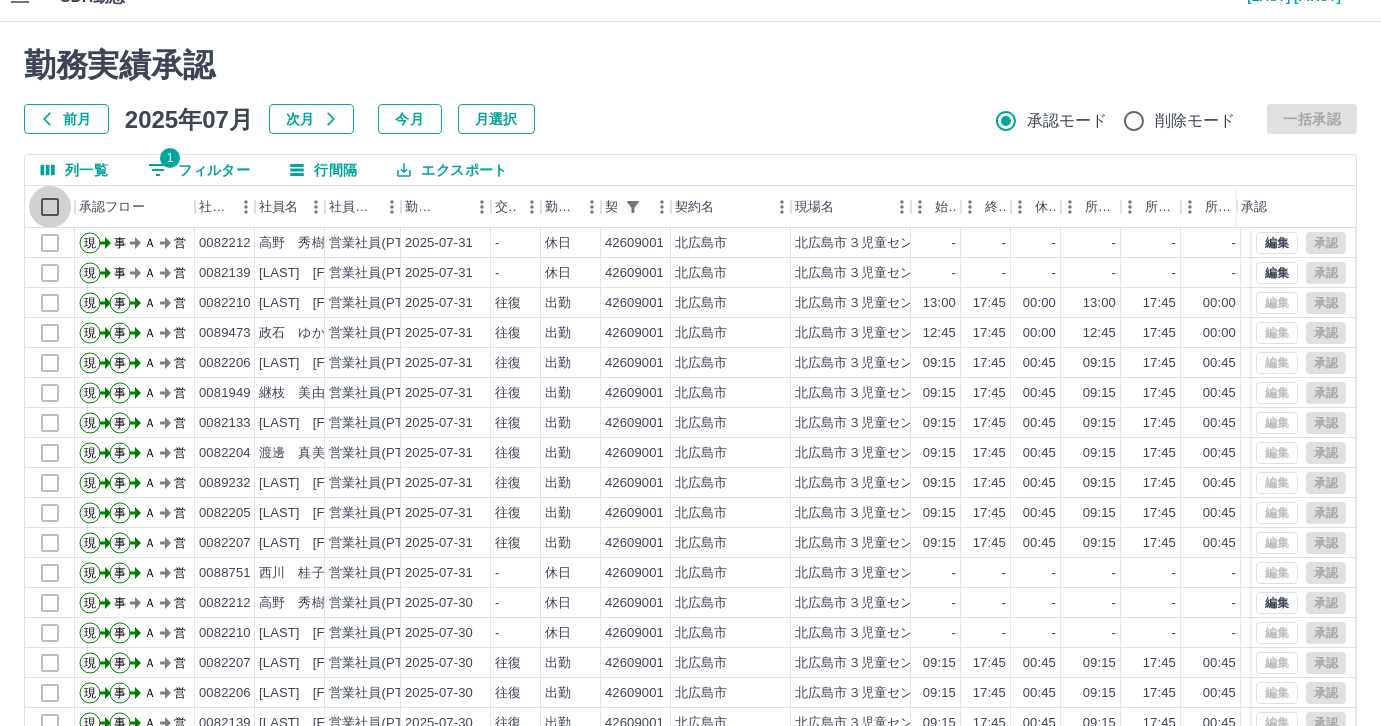 click 